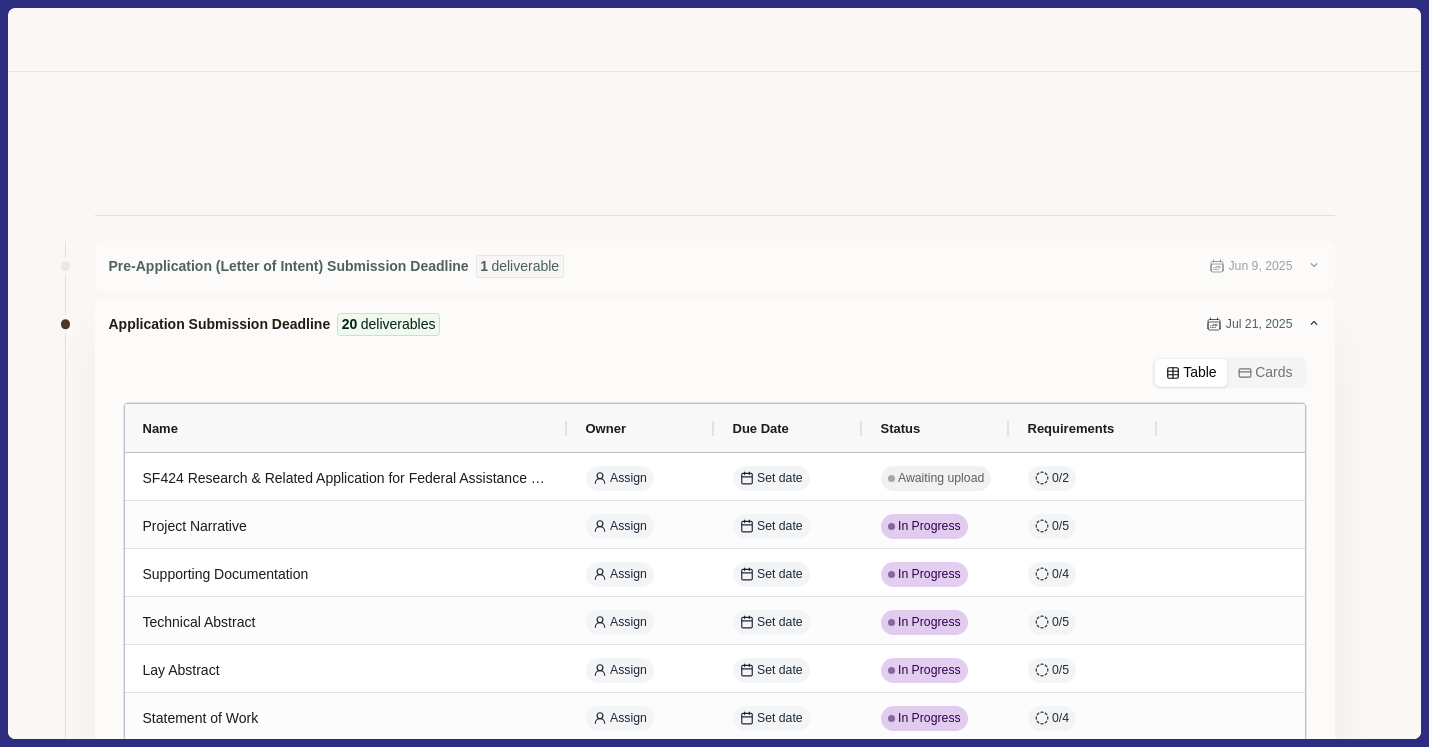 scroll, scrollTop: 0, scrollLeft: 0, axis: both 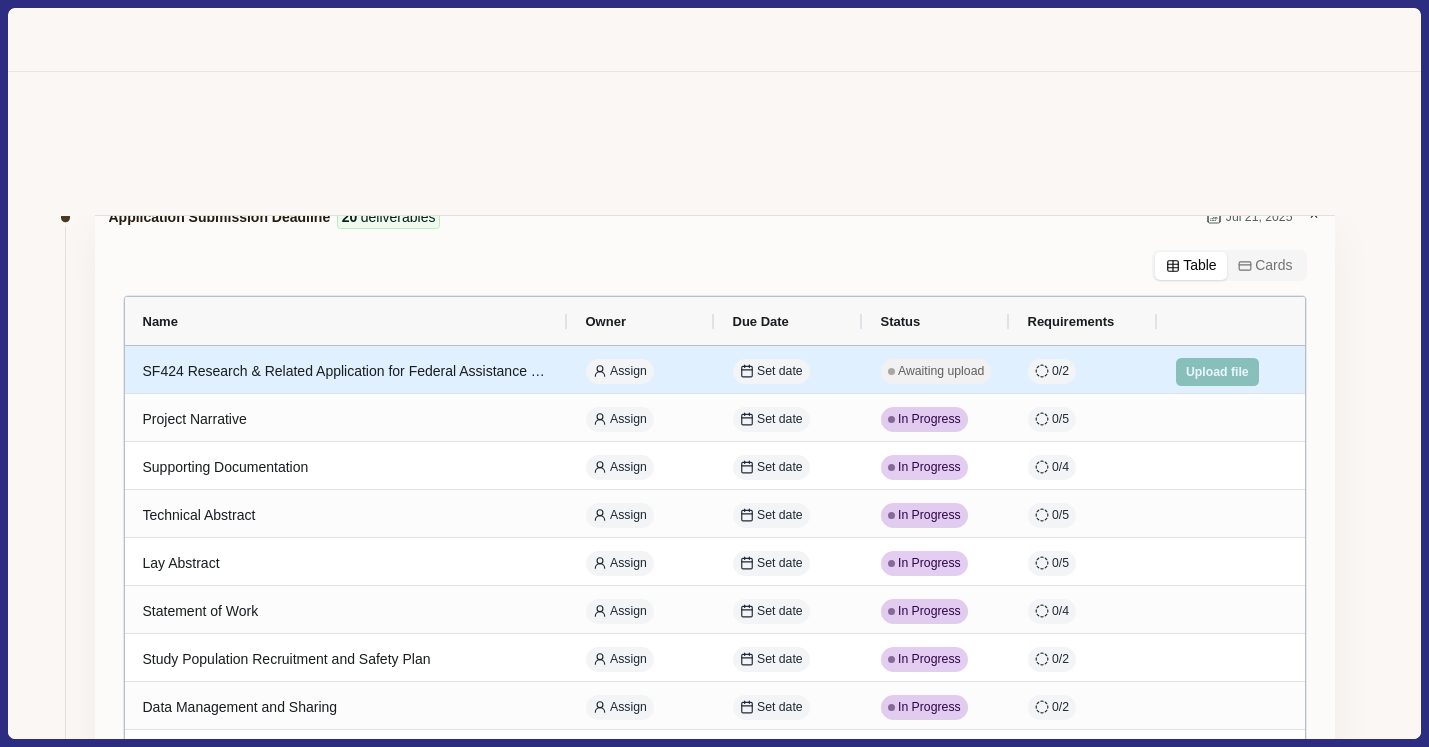 click on "SF424 Research & Related Application for Federal Assistance Form" at bounding box center [346, 371] 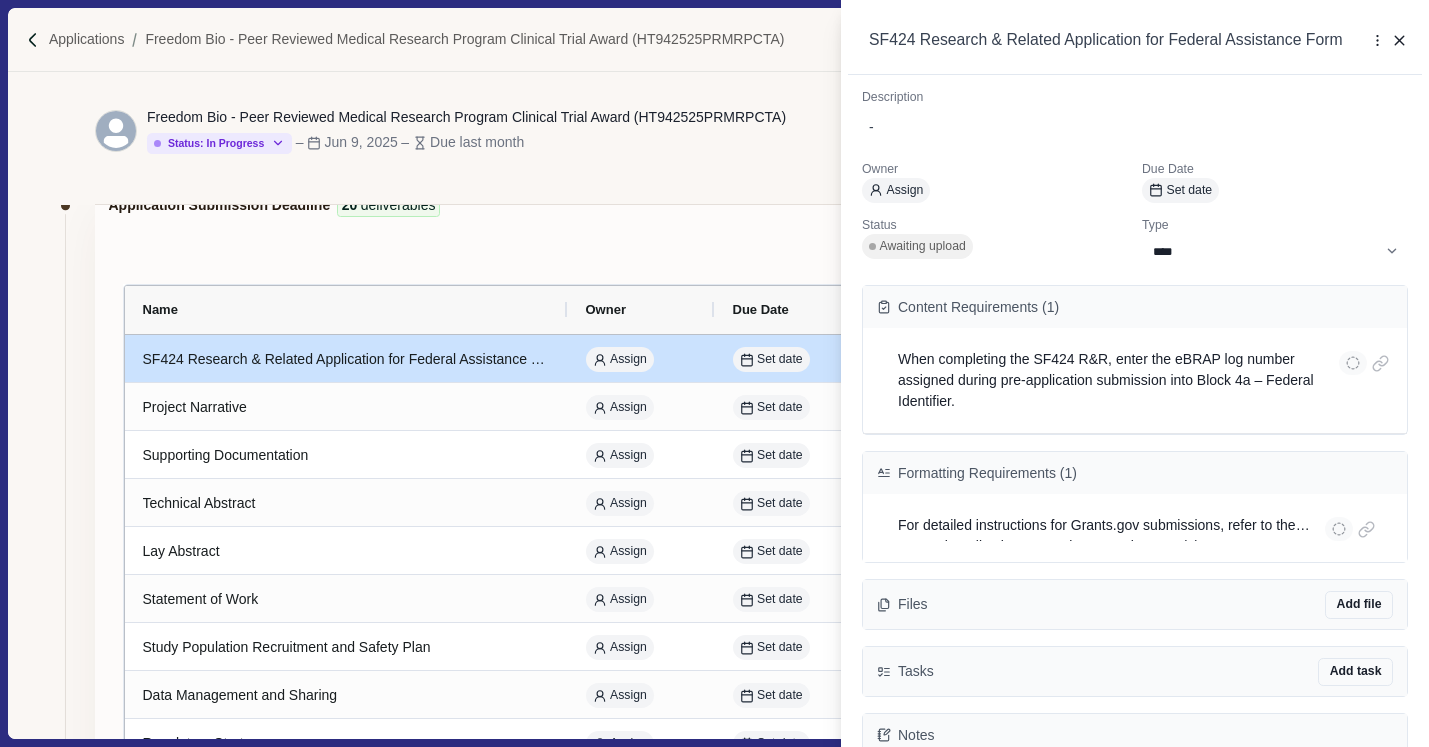 scroll, scrollTop: 96, scrollLeft: 0, axis: vertical 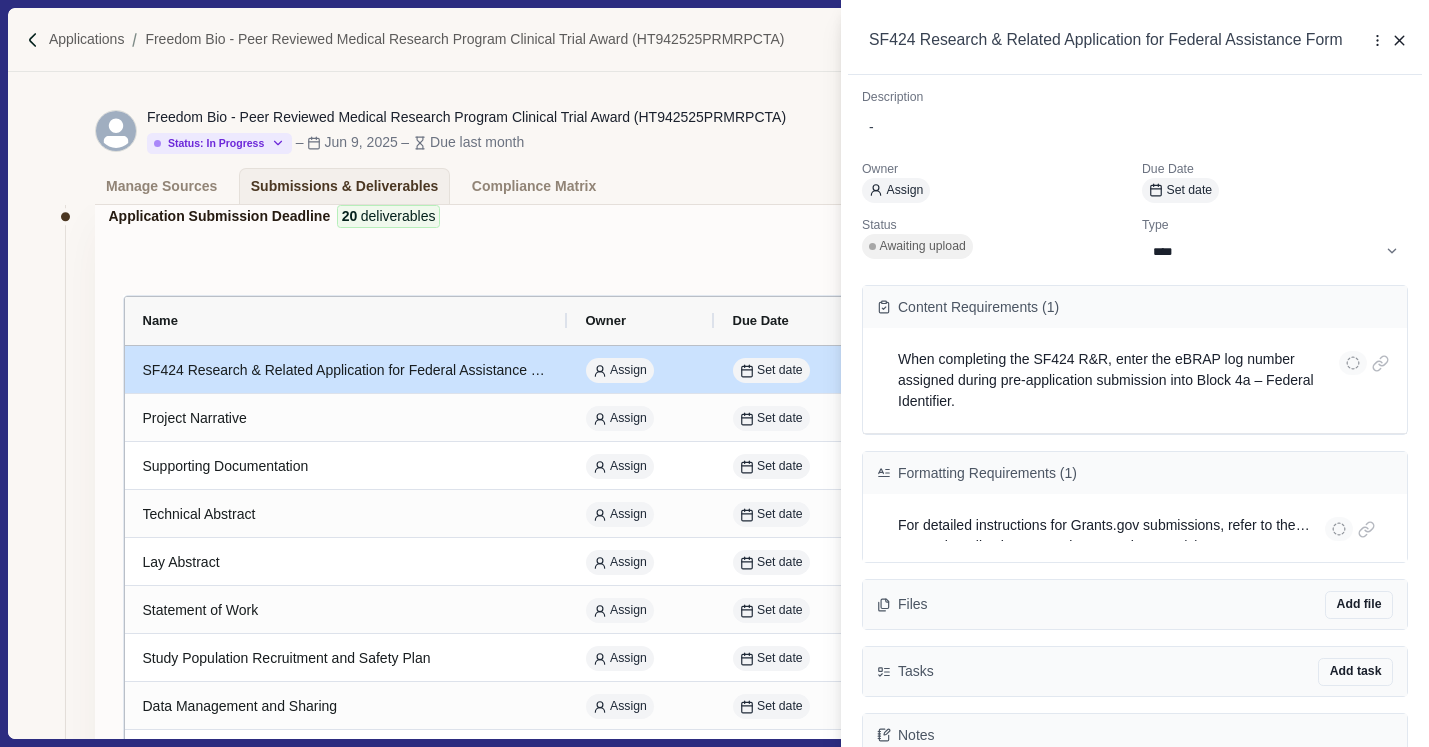 click on "**********" at bounding box center [714, 373] 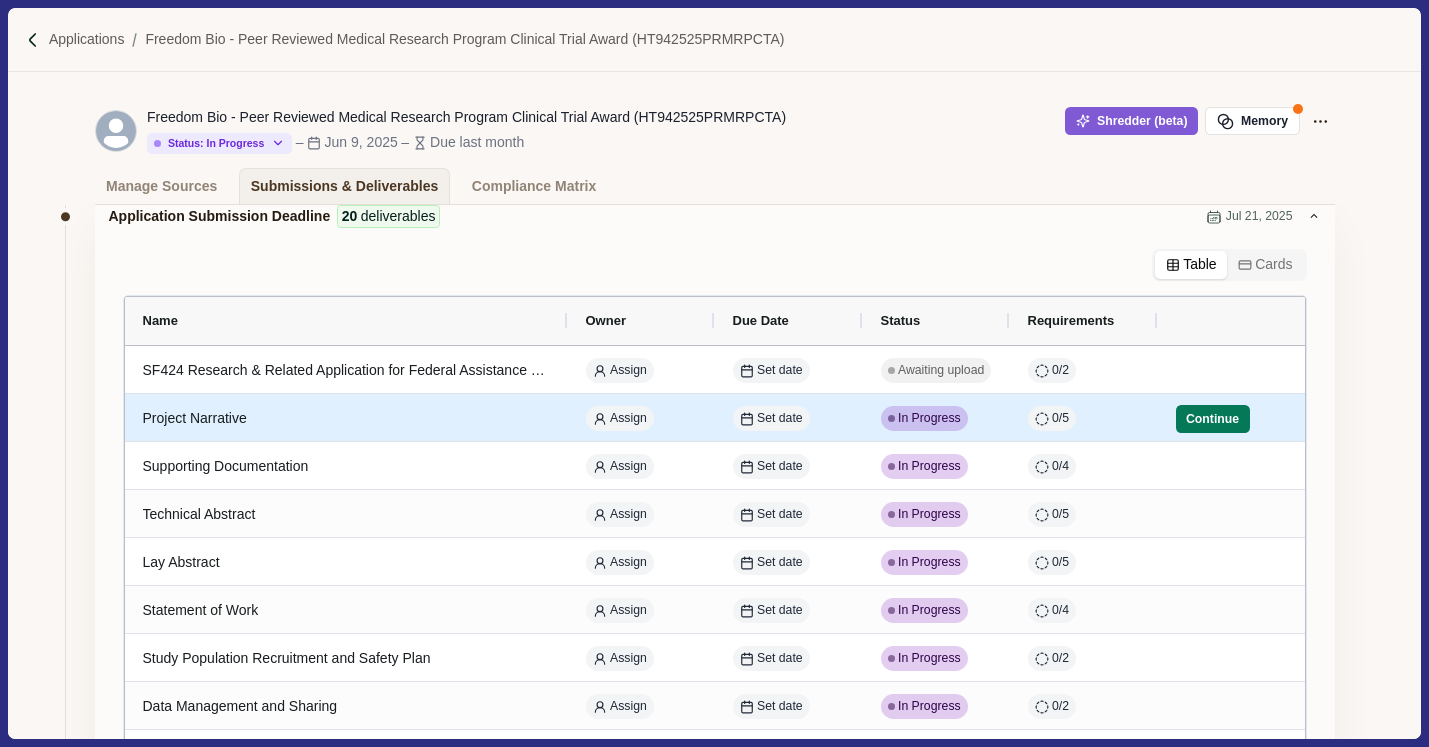 click on "Project Narrative" at bounding box center [346, 418] 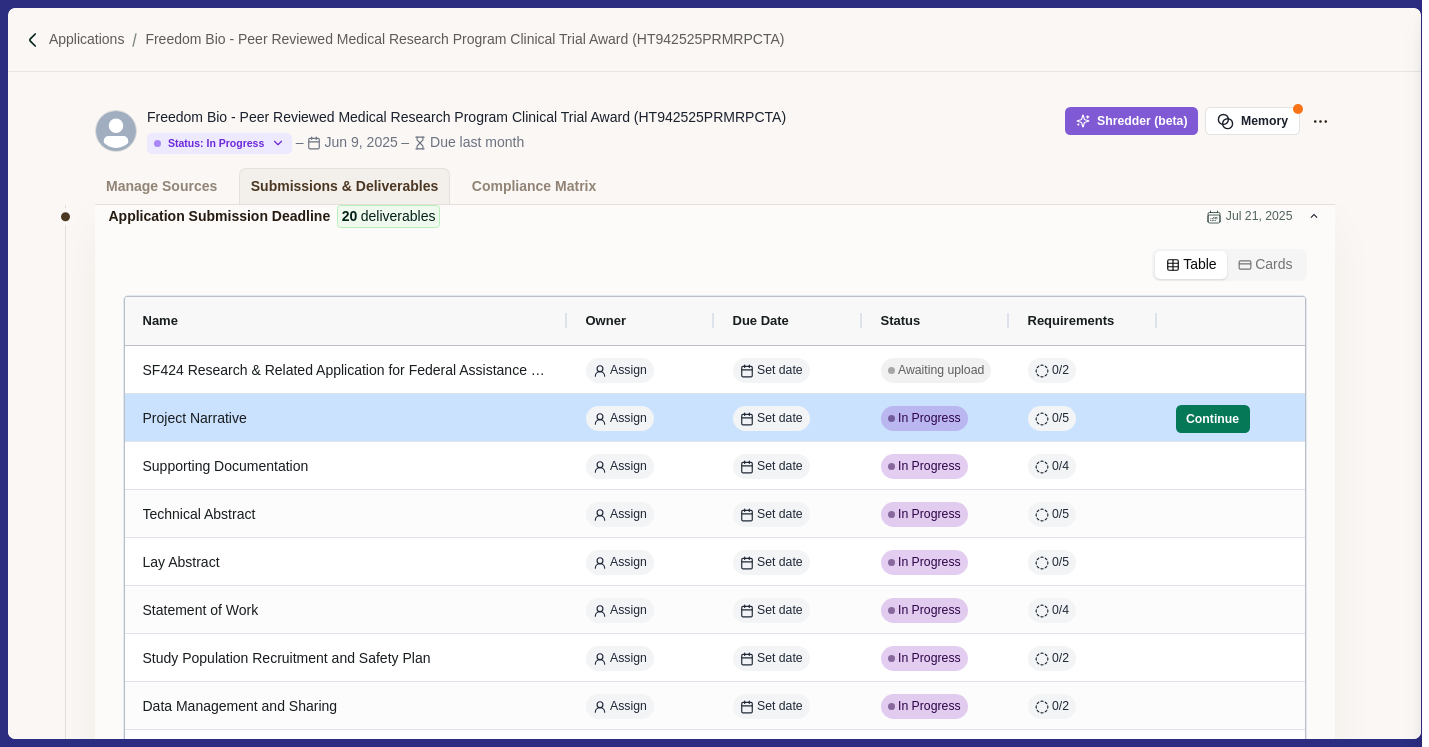 select on "********" 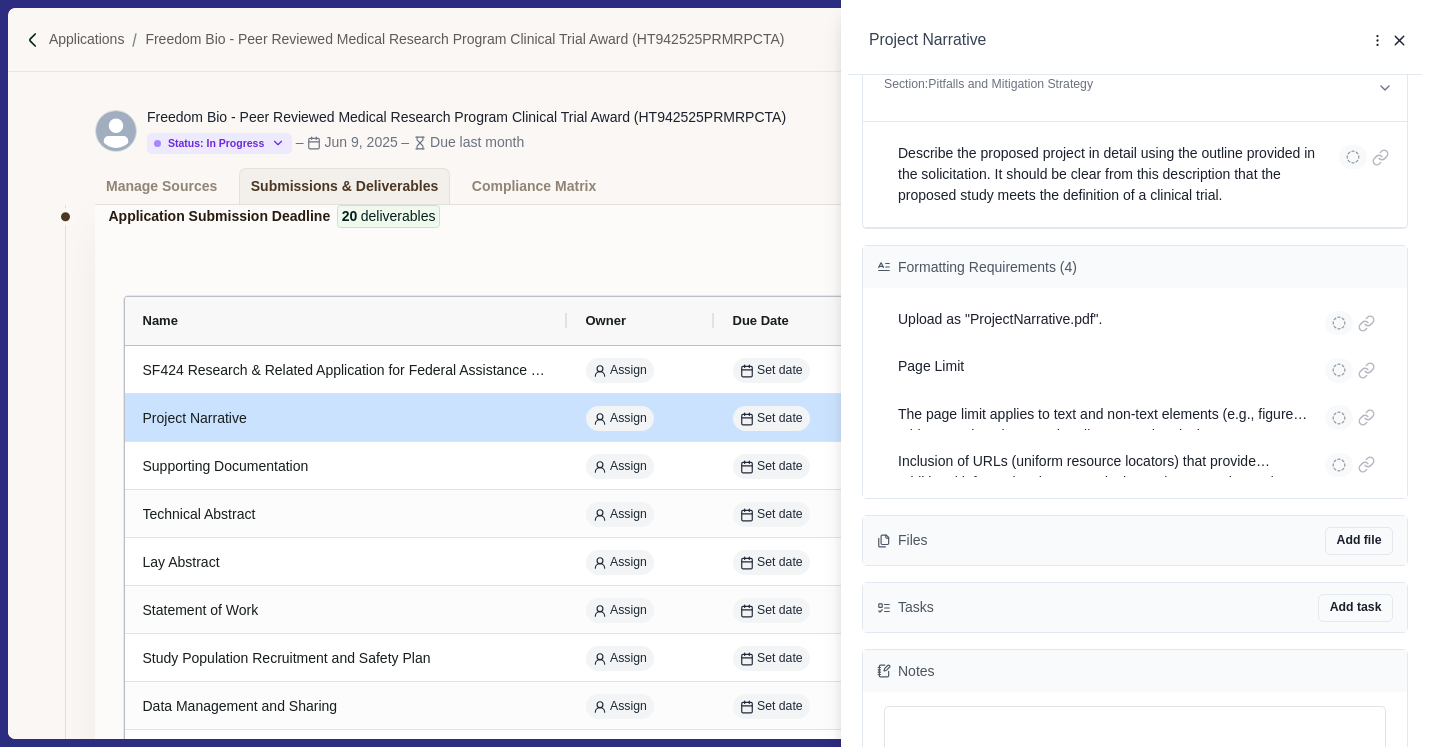 scroll, scrollTop: 756, scrollLeft: 0, axis: vertical 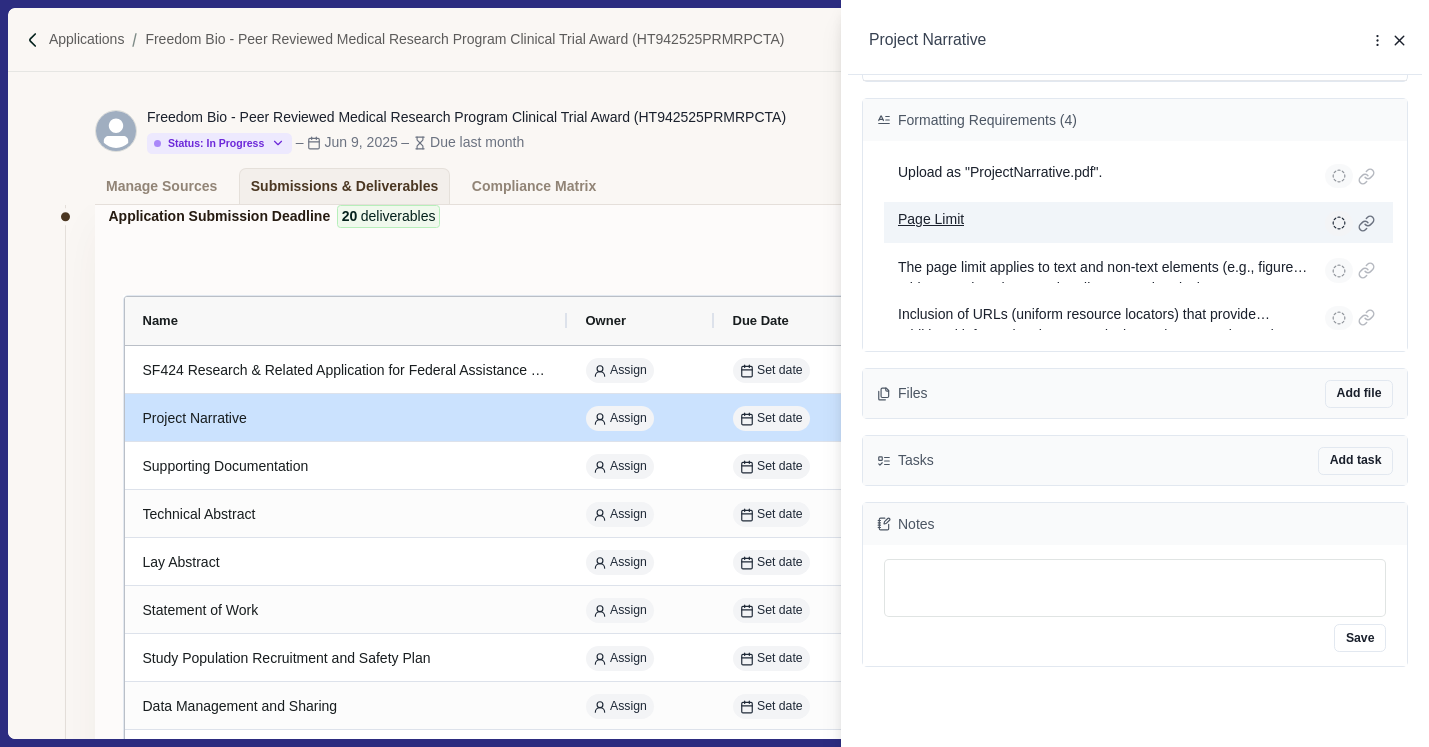 click on "Page Limit" at bounding box center (1138, 222) 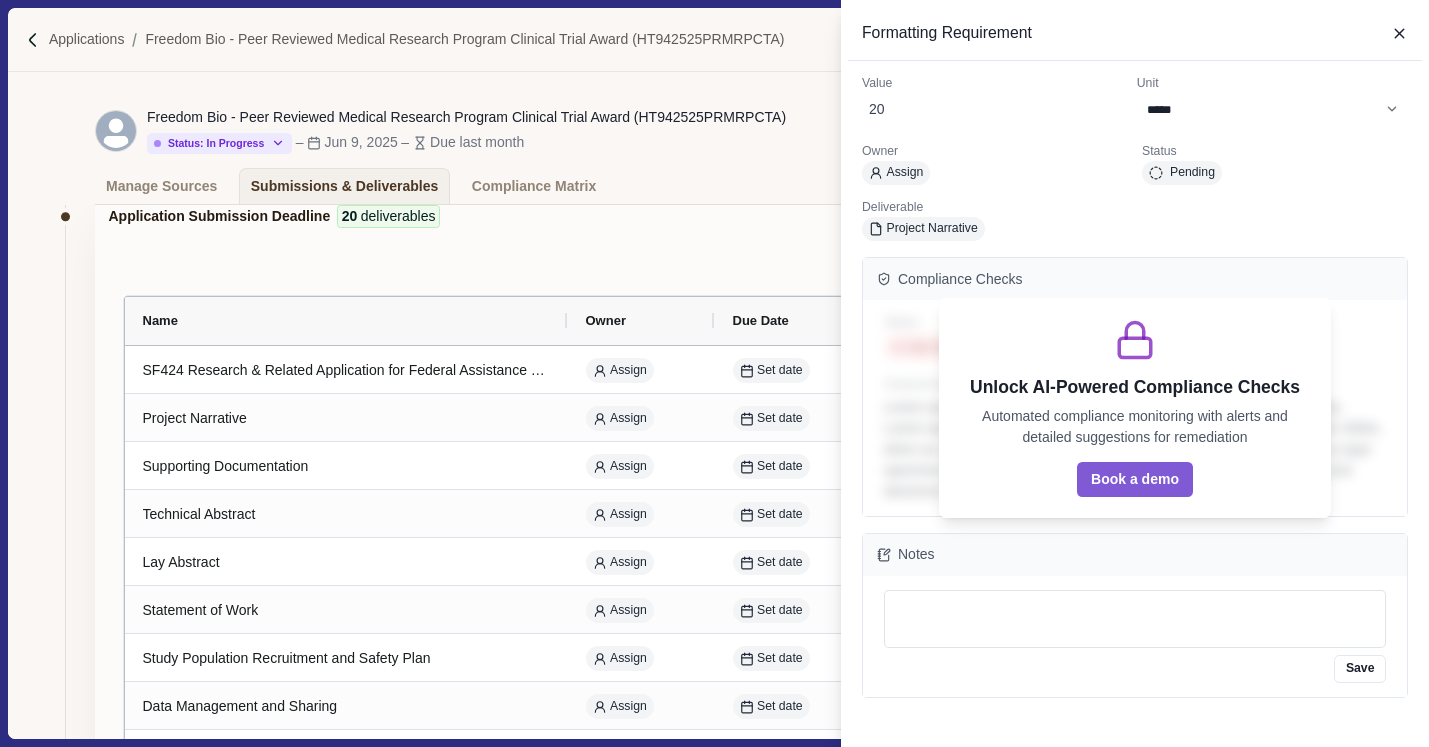 click on "**********" at bounding box center [714, 373] 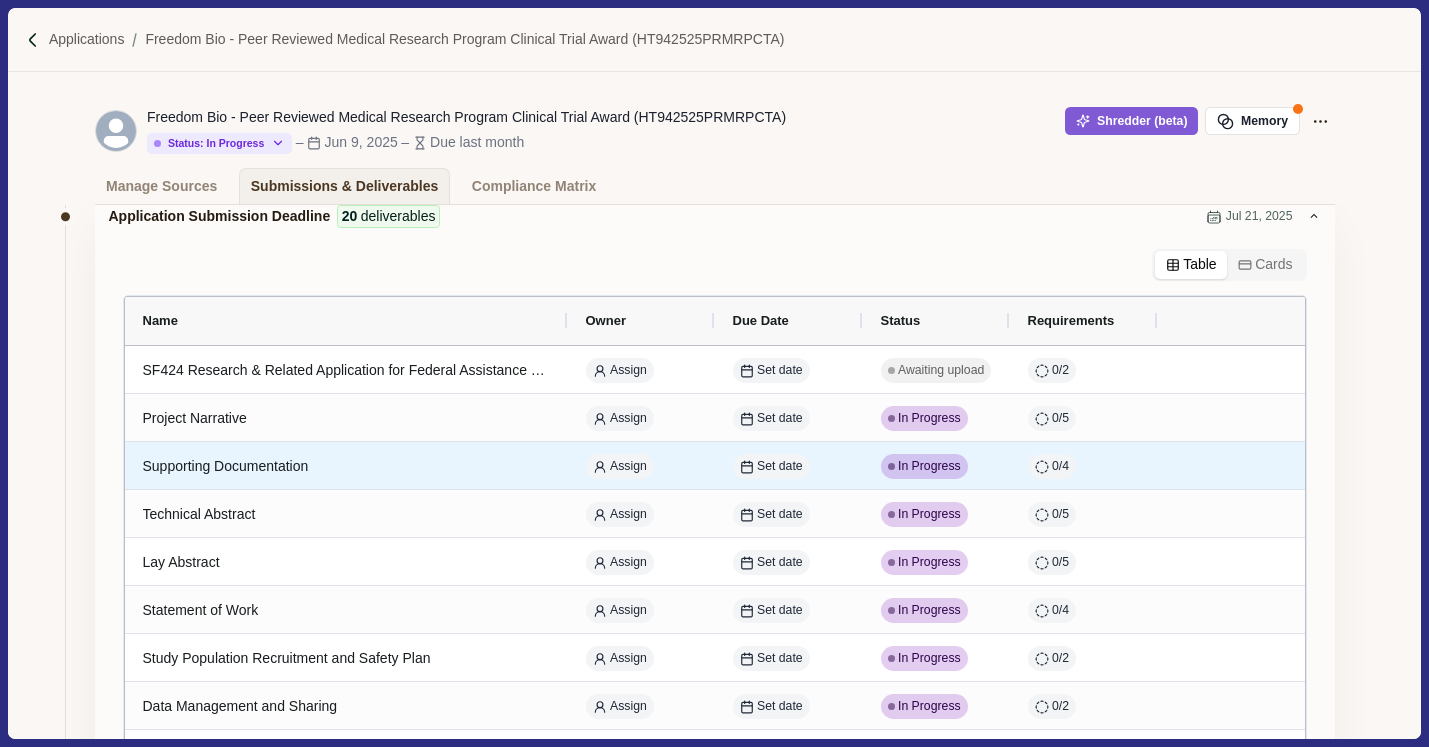 click on "Supporting Documentation" at bounding box center [346, 466] 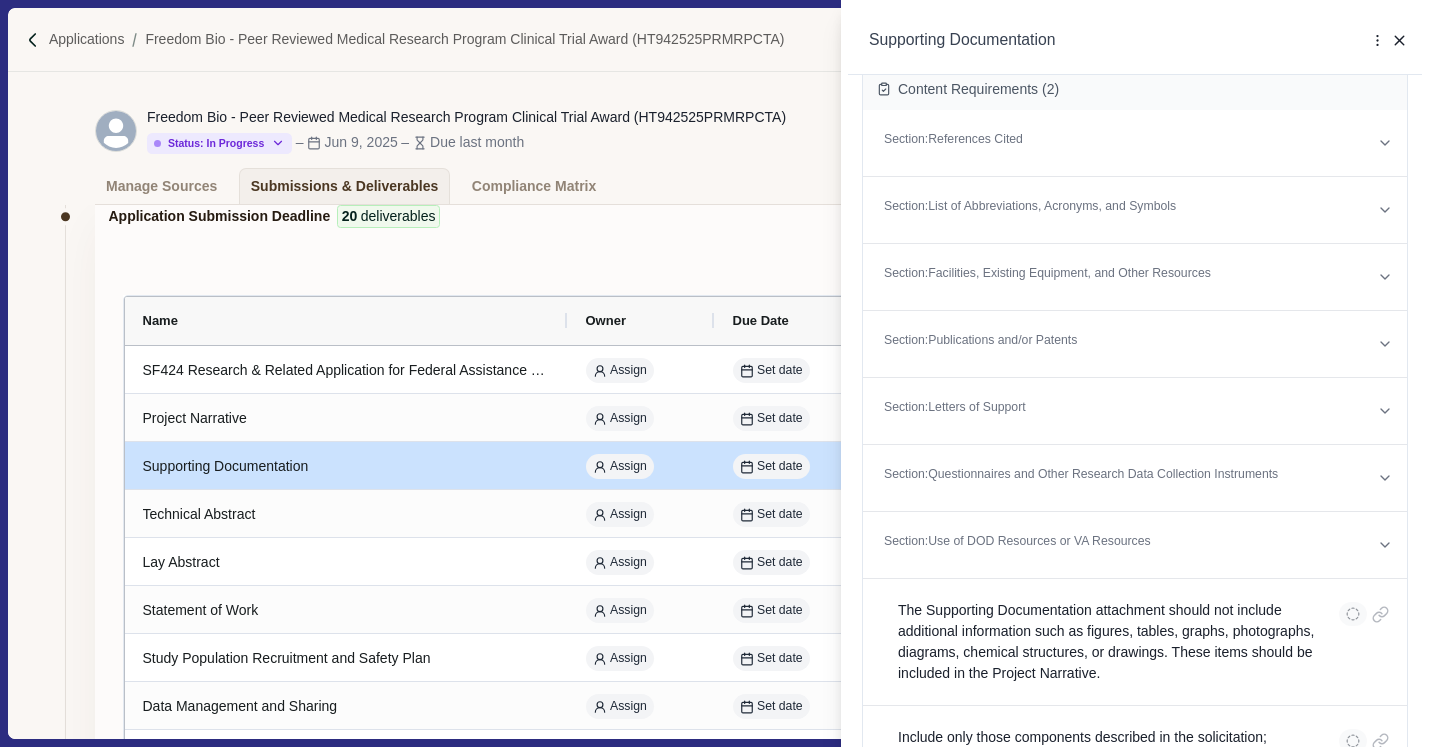 scroll, scrollTop: 219, scrollLeft: 0, axis: vertical 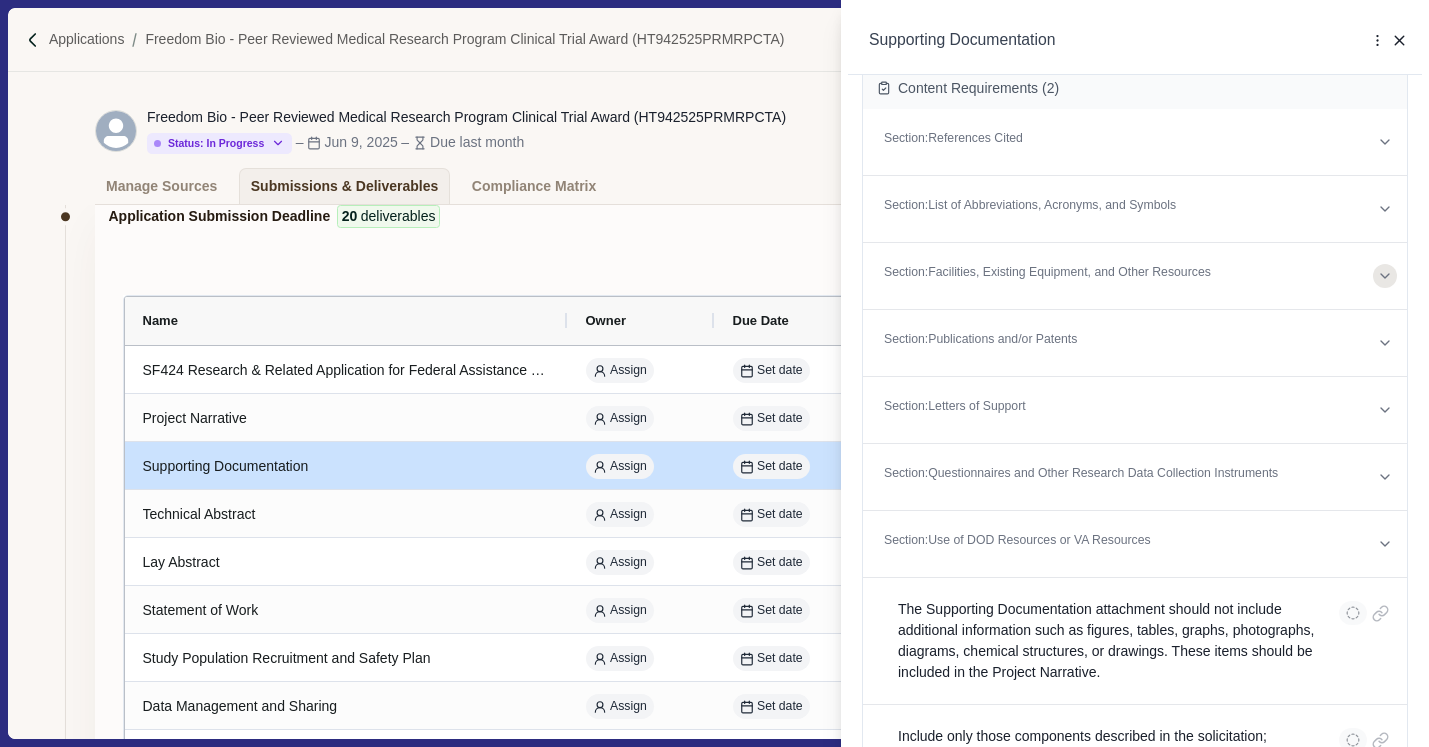 click 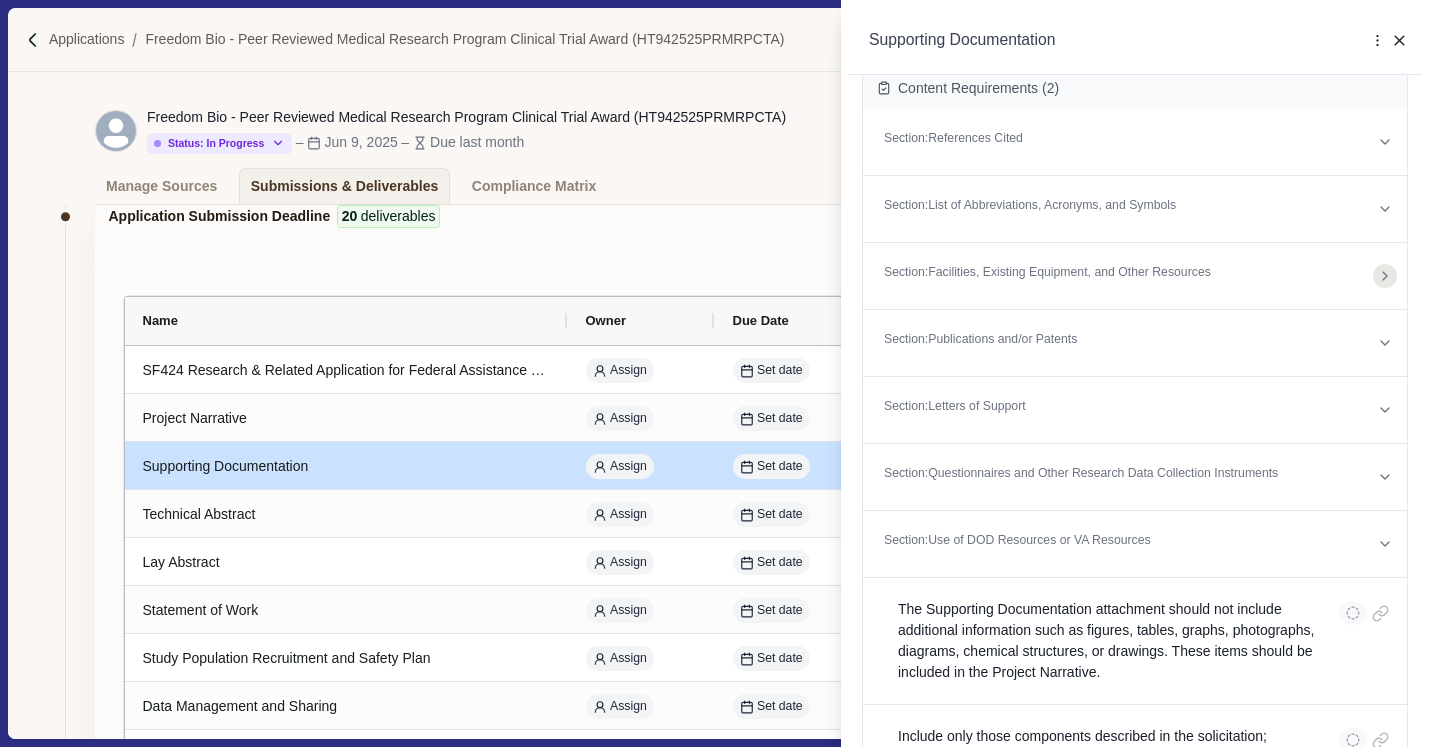 click 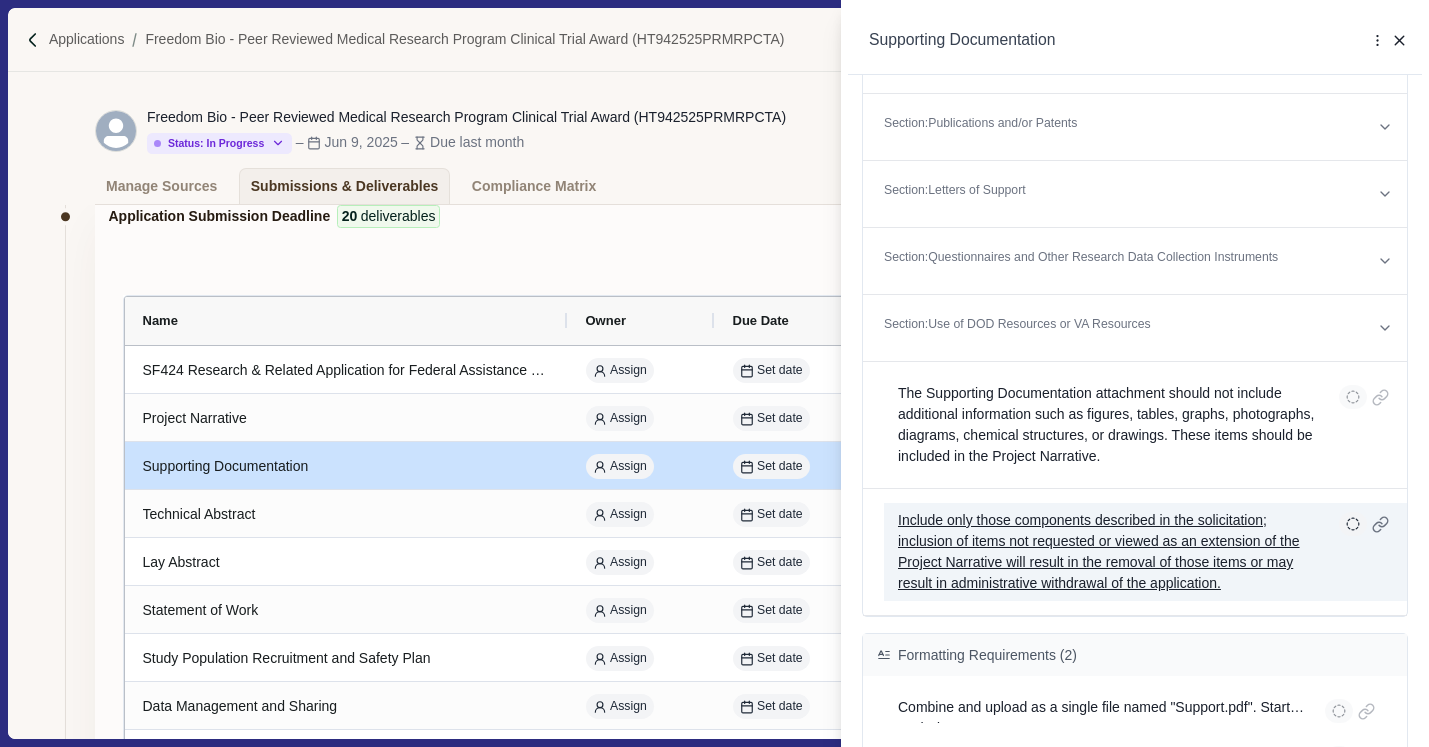 scroll, scrollTop: 440, scrollLeft: 0, axis: vertical 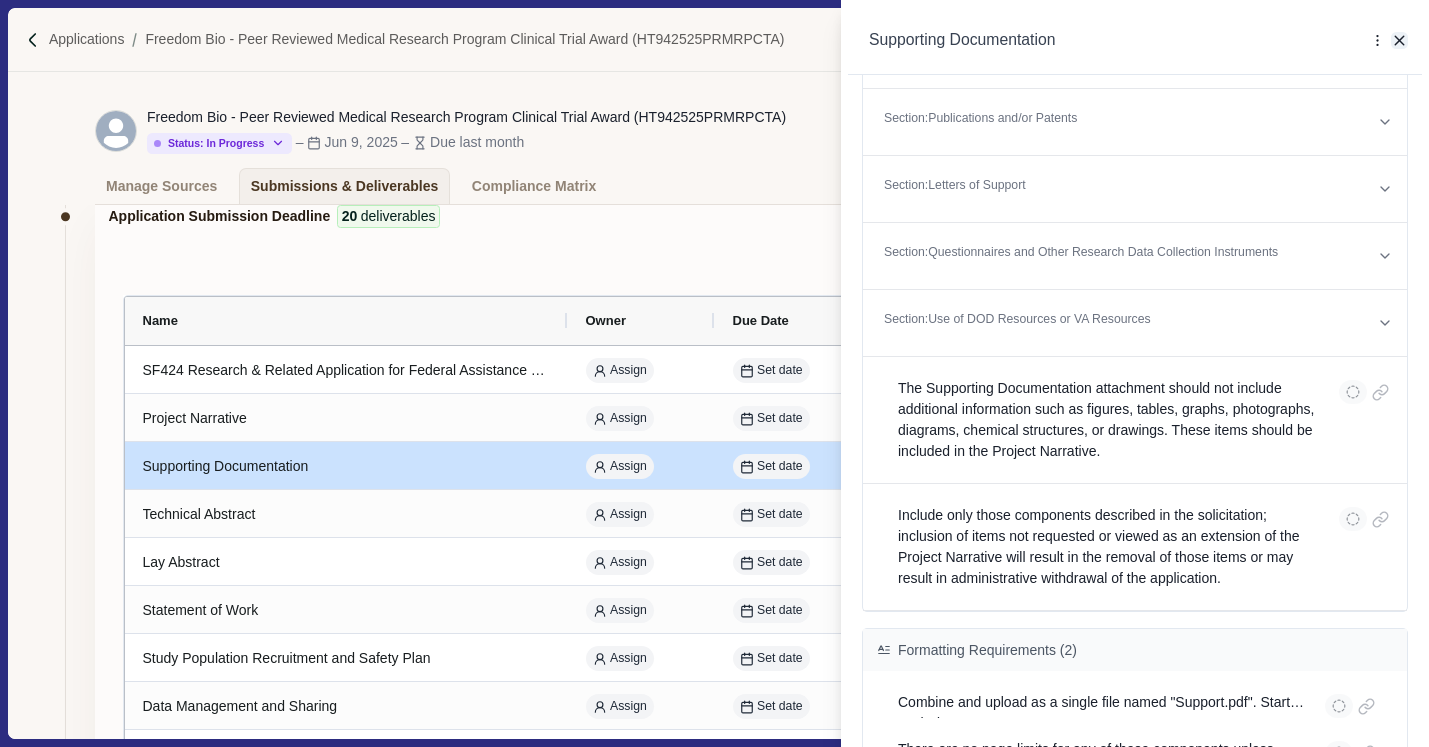 click 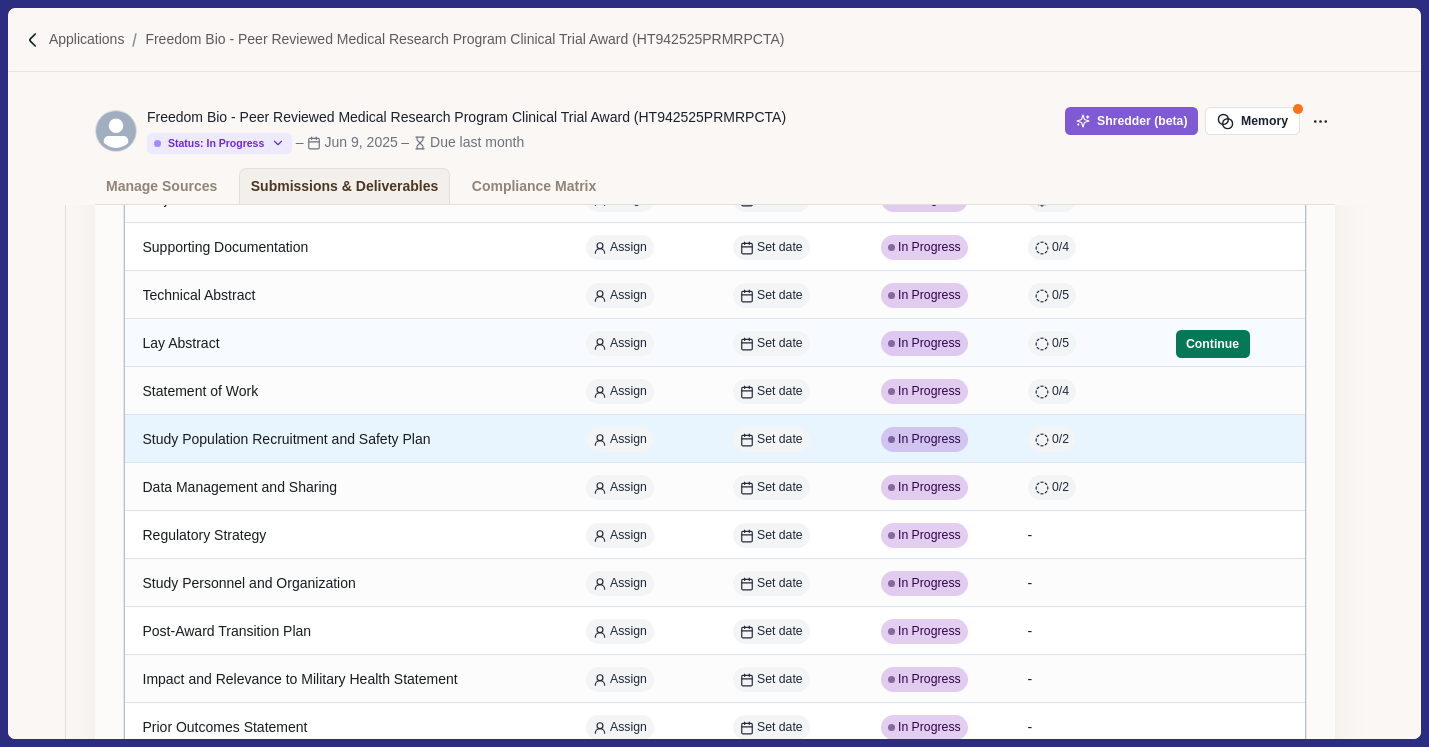 scroll, scrollTop: 319, scrollLeft: 0, axis: vertical 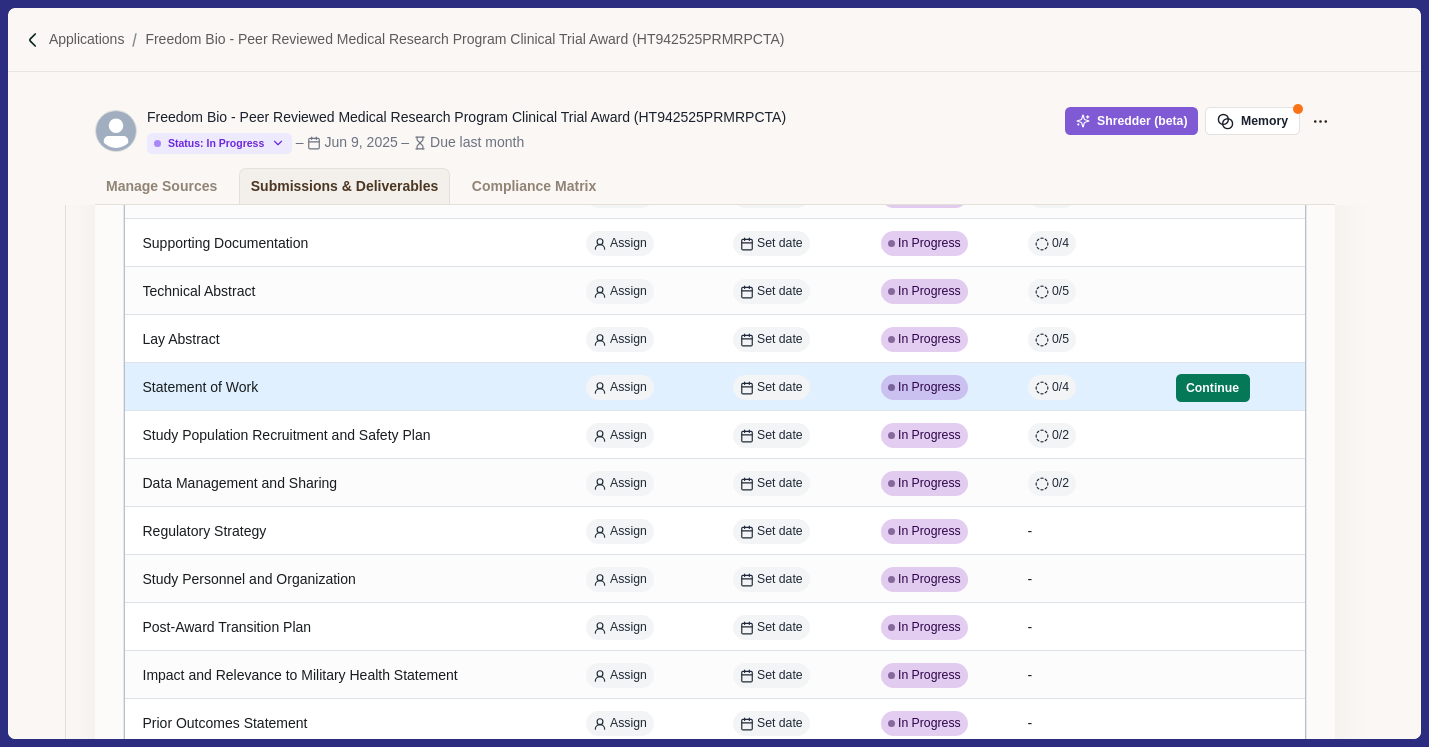 click on "Assign" at bounding box center (641, 386) 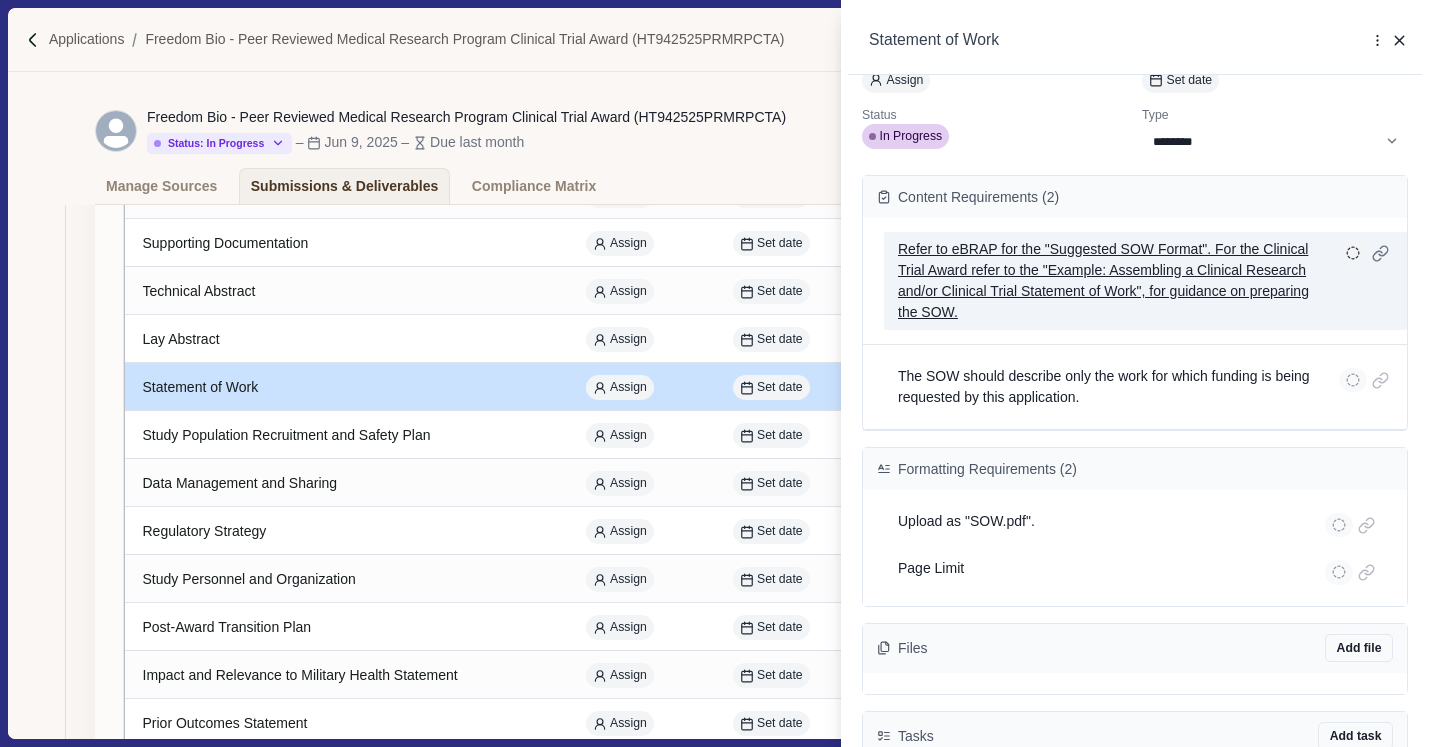 scroll, scrollTop: 132, scrollLeft: 0, axis: vertical 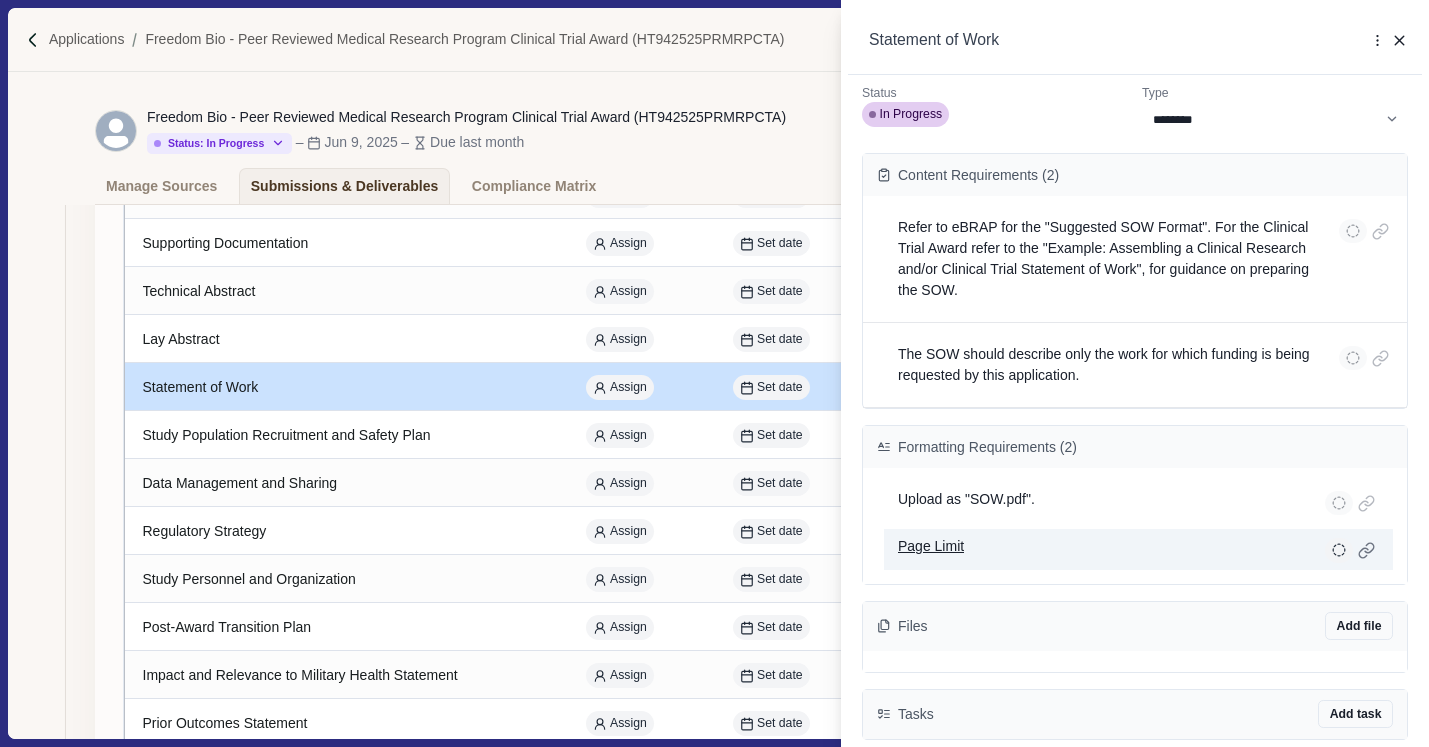 click on "Page Limit" at bounding box center [1138, 549] 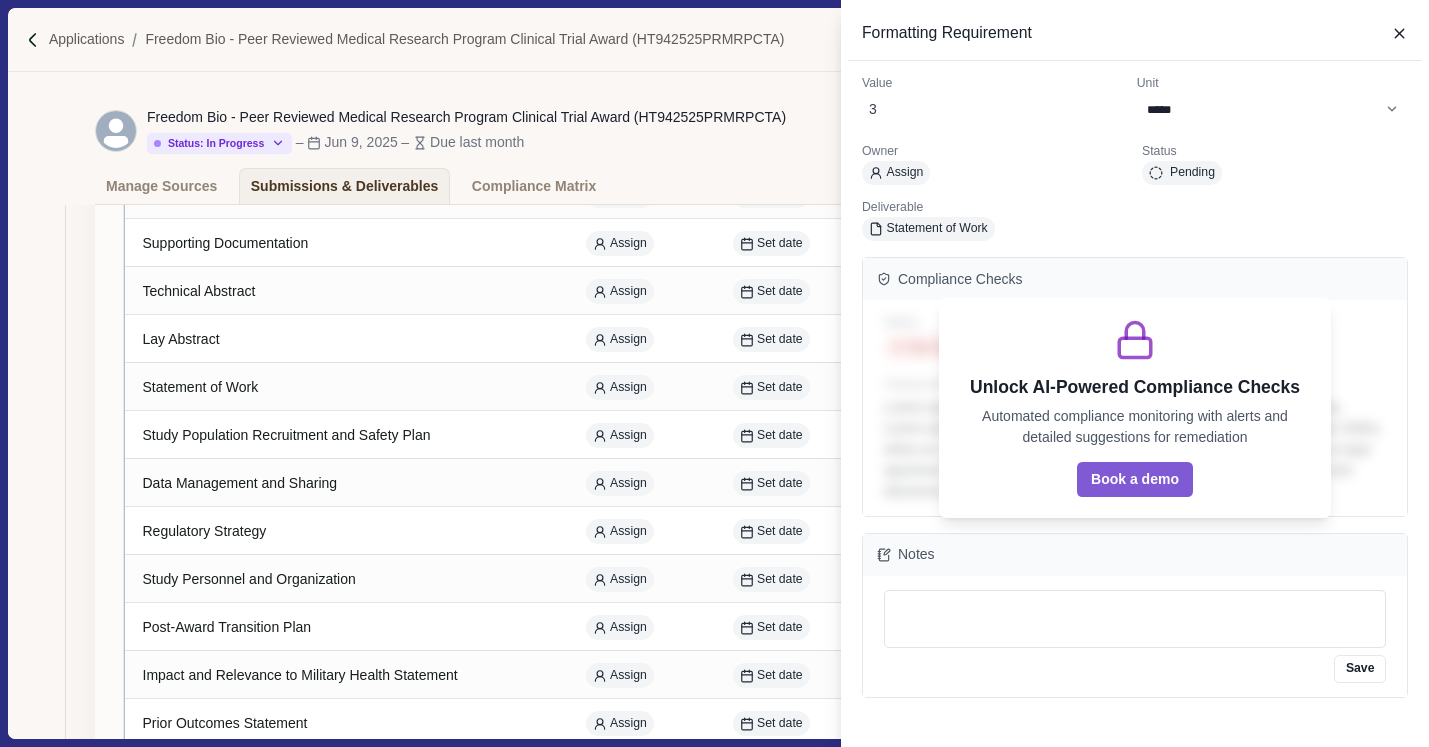 click on "**********" at bounding box center [714, 373] 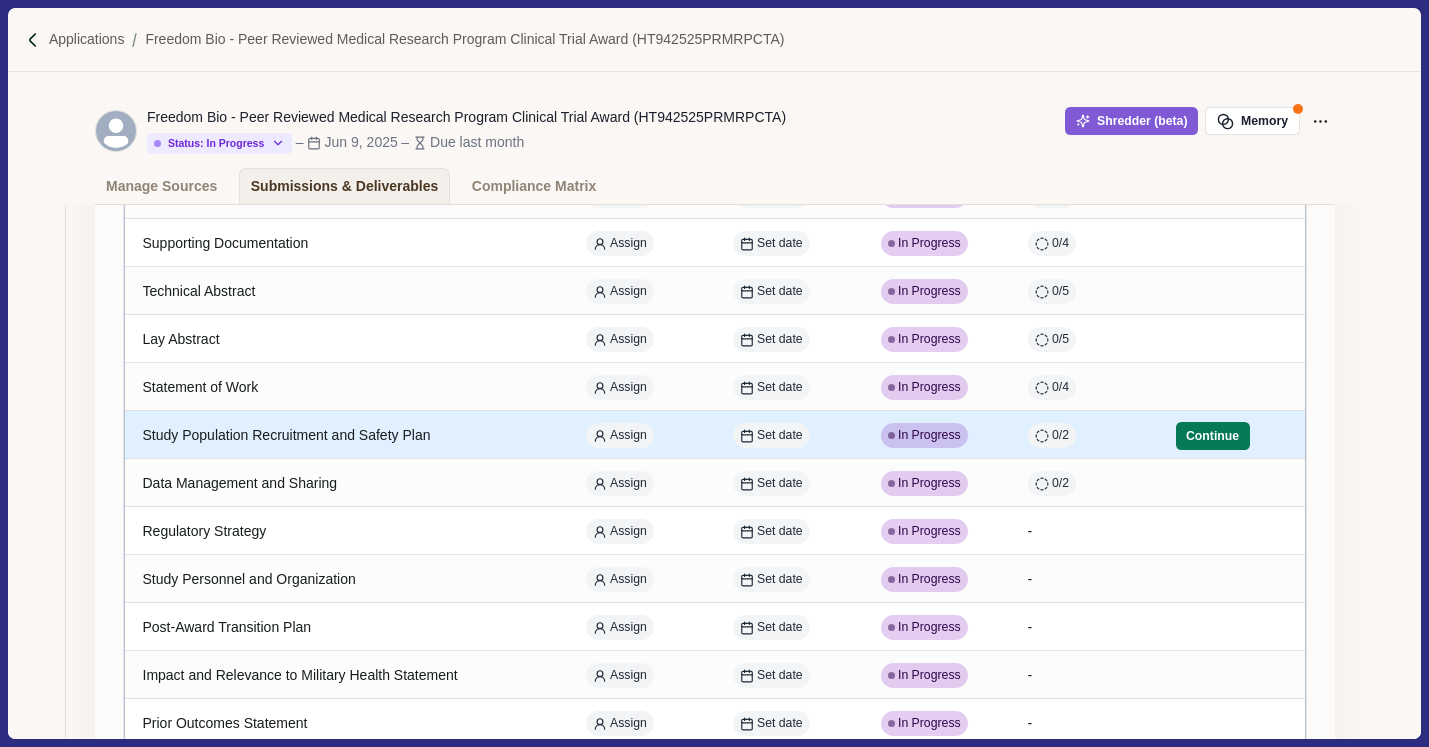 click on "Study Population Recruitment and Safety Plan" at bounding box center [346, 435] 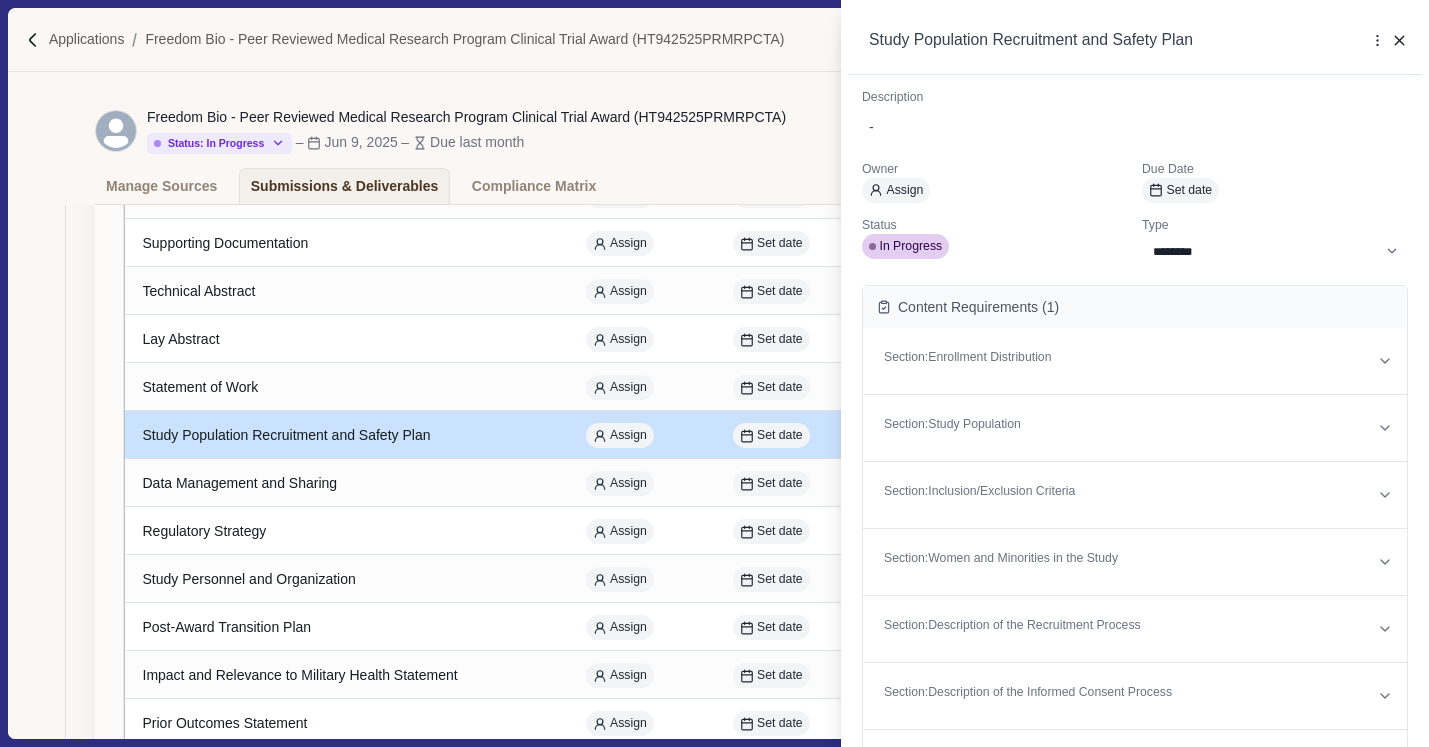 scroll, scrollTop: 712, scrollLeft: 0, axis: vertical 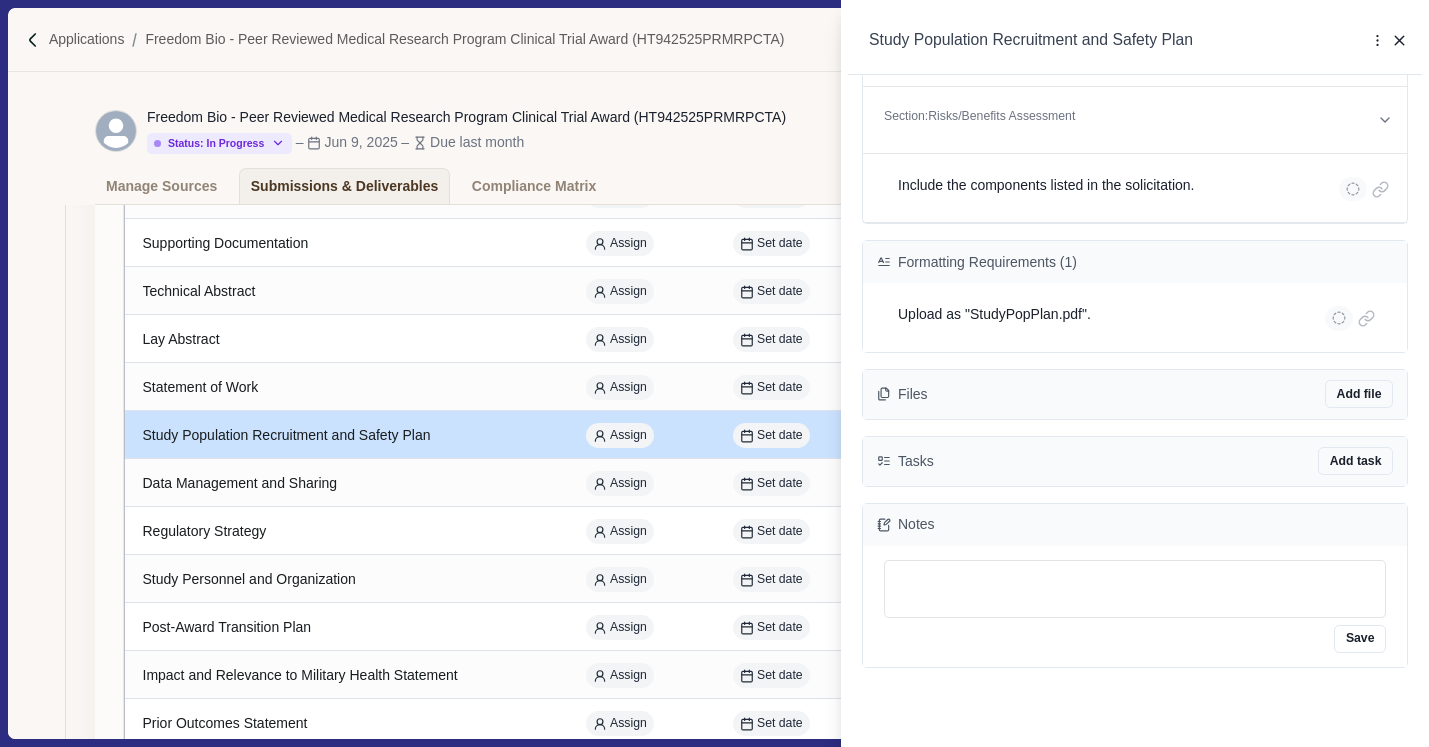 click on "**********" at bounding box center (714, 373) 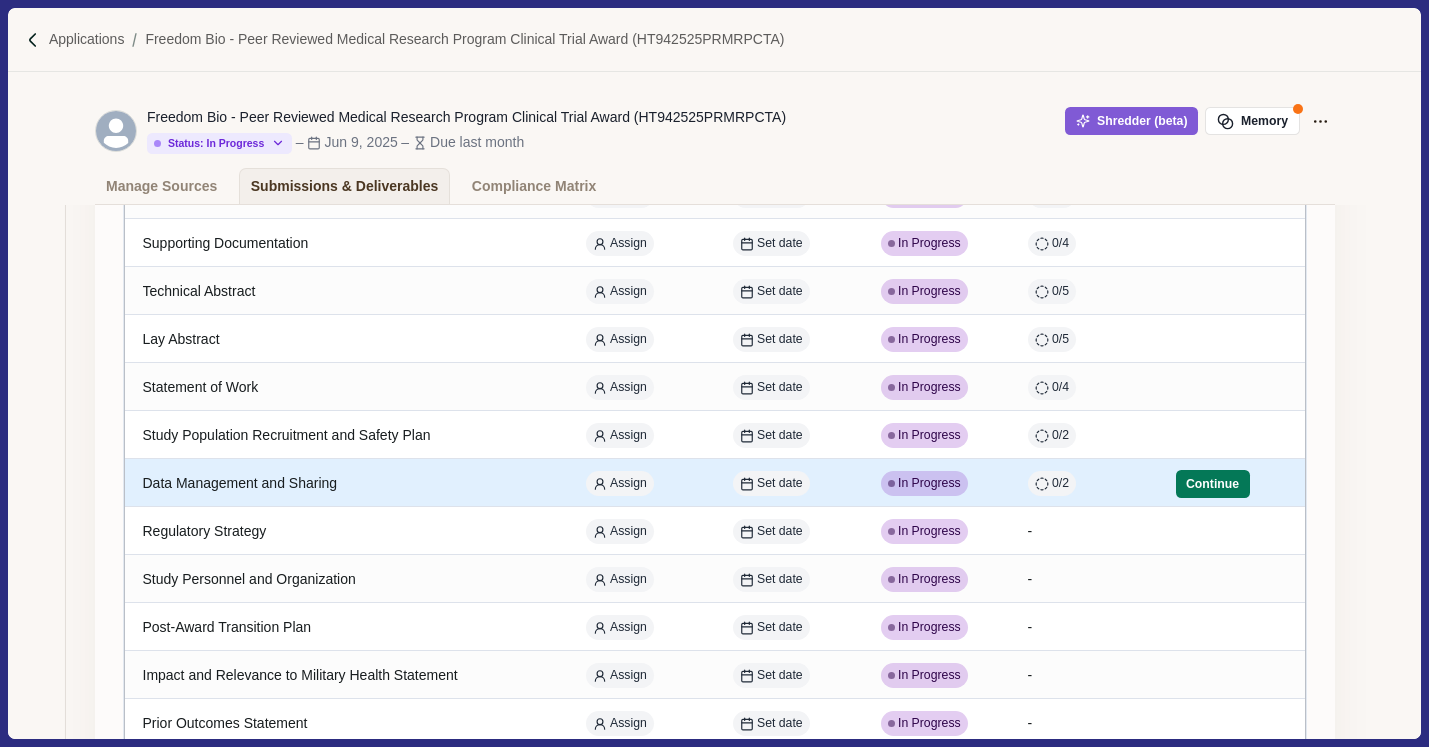 click on "Data Management and Sharing" at bounding box center (346, 483) 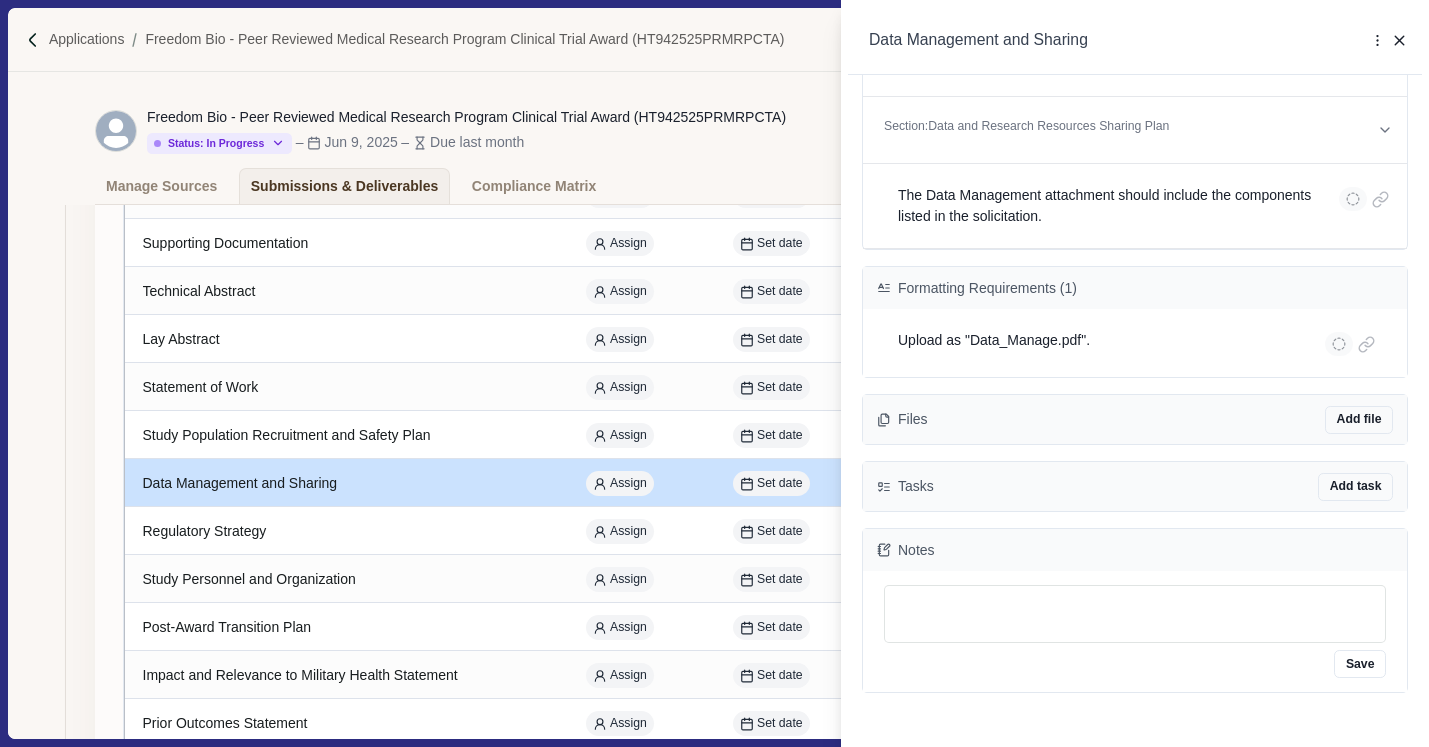 scroll, scrollTop: 326, scrollLeft: 0, axis: vertical 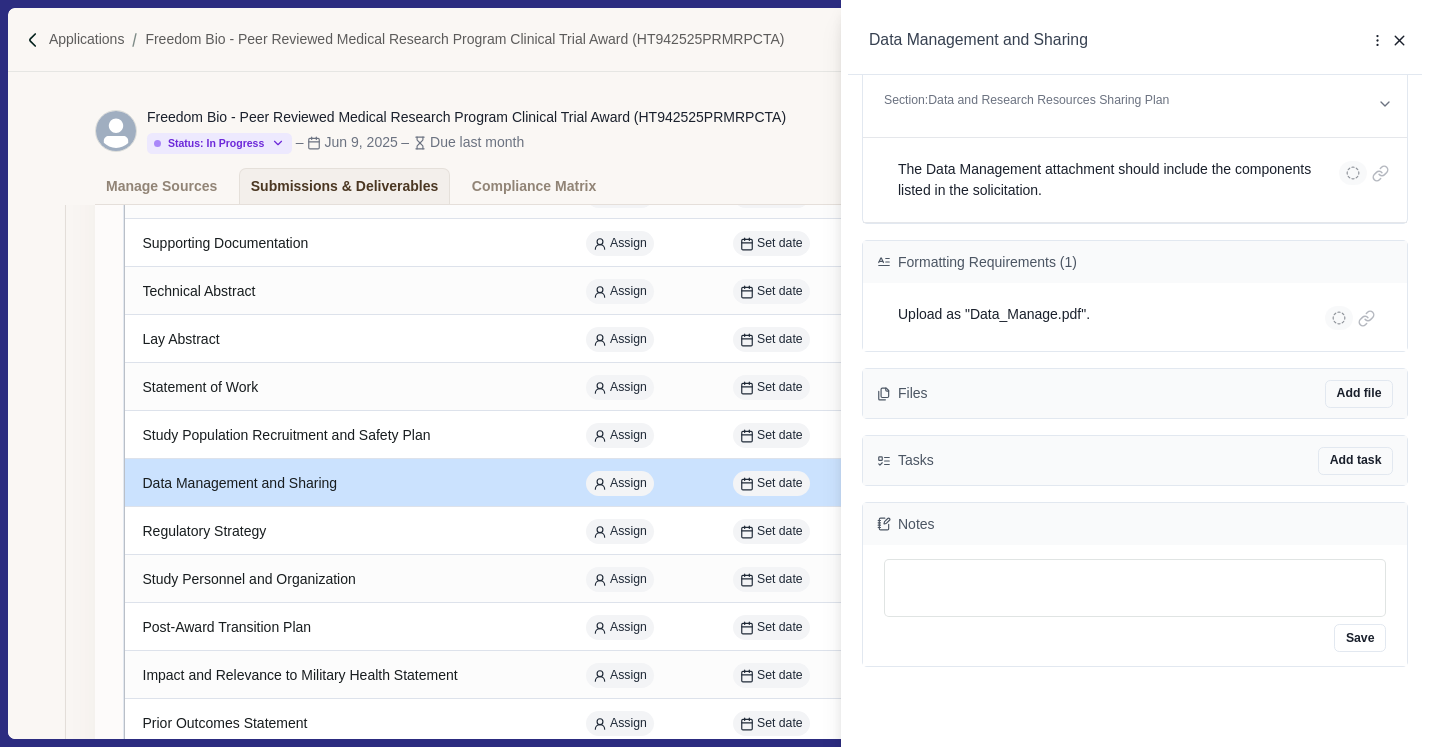 click on "**********" at bounding box center (714, 373) 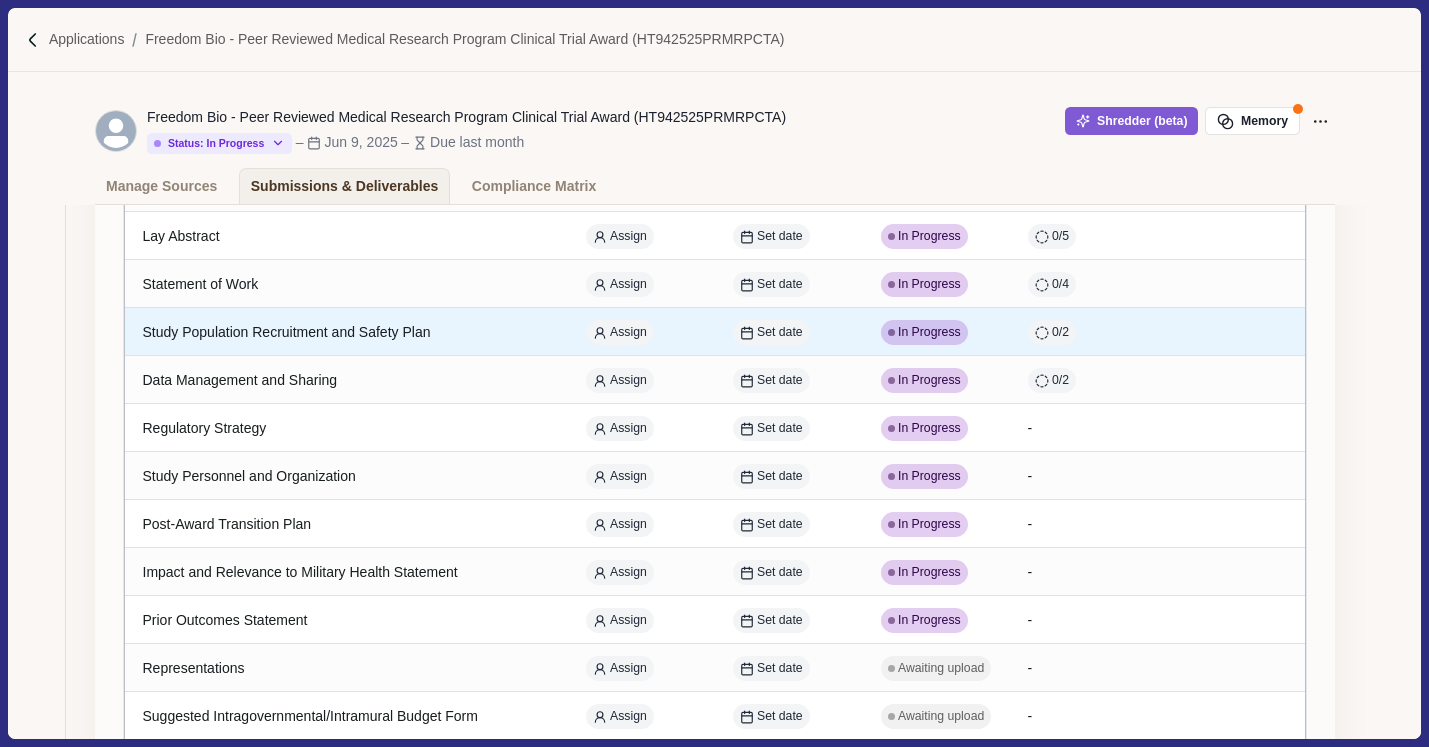 scroll, scrollTop: 426, scrollLeft: 0, axis: vertical 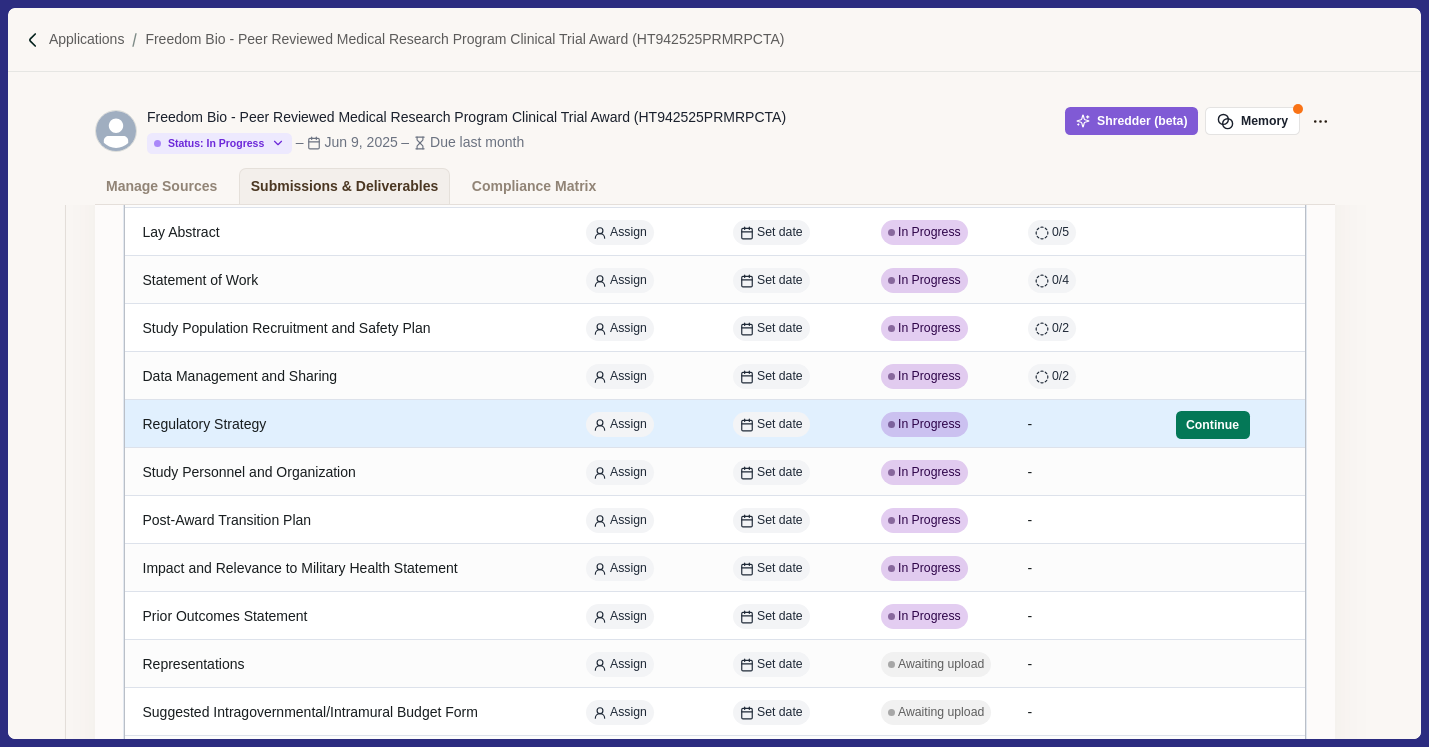 click on "Regulatory Strategy" at bounding box center [346, 424] 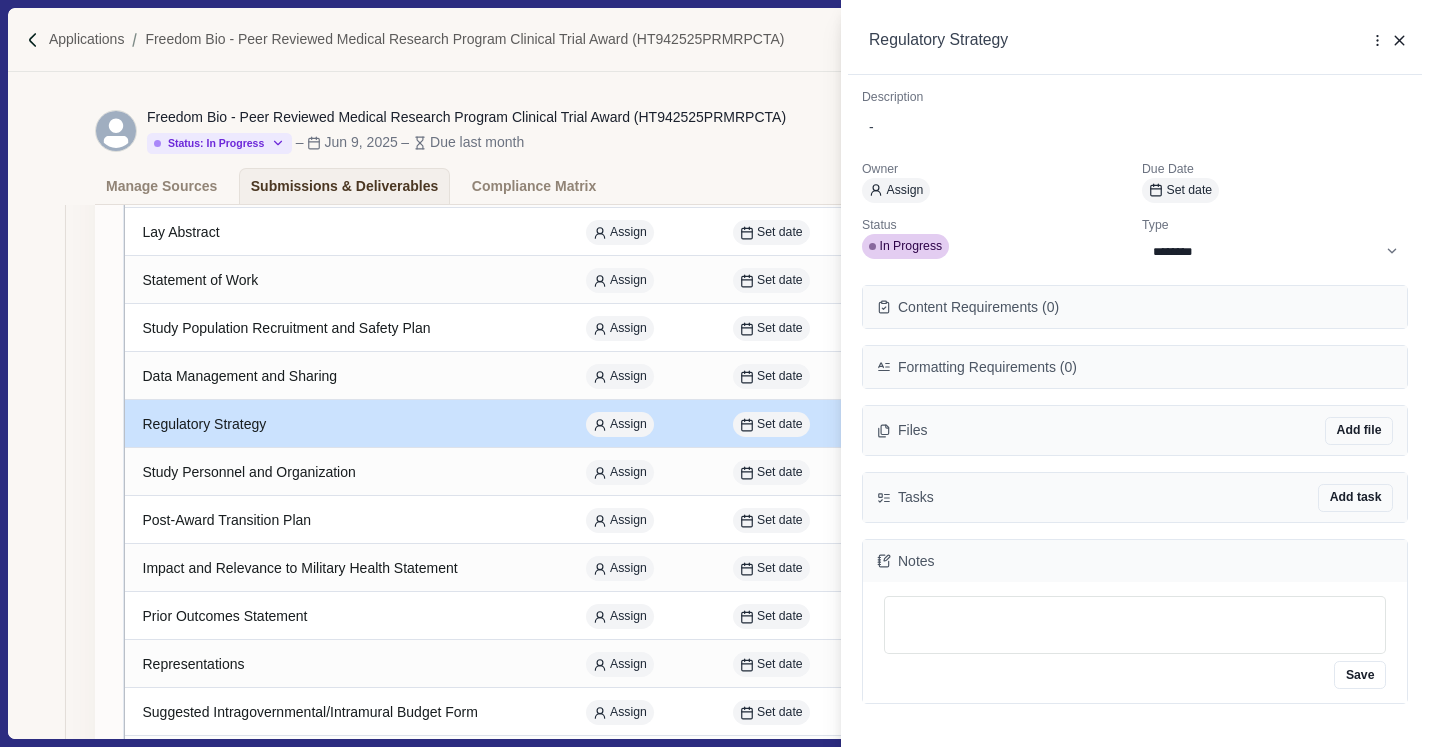 click on "Formatting Requirements ( 0 )" at bounding box center (987, 367) 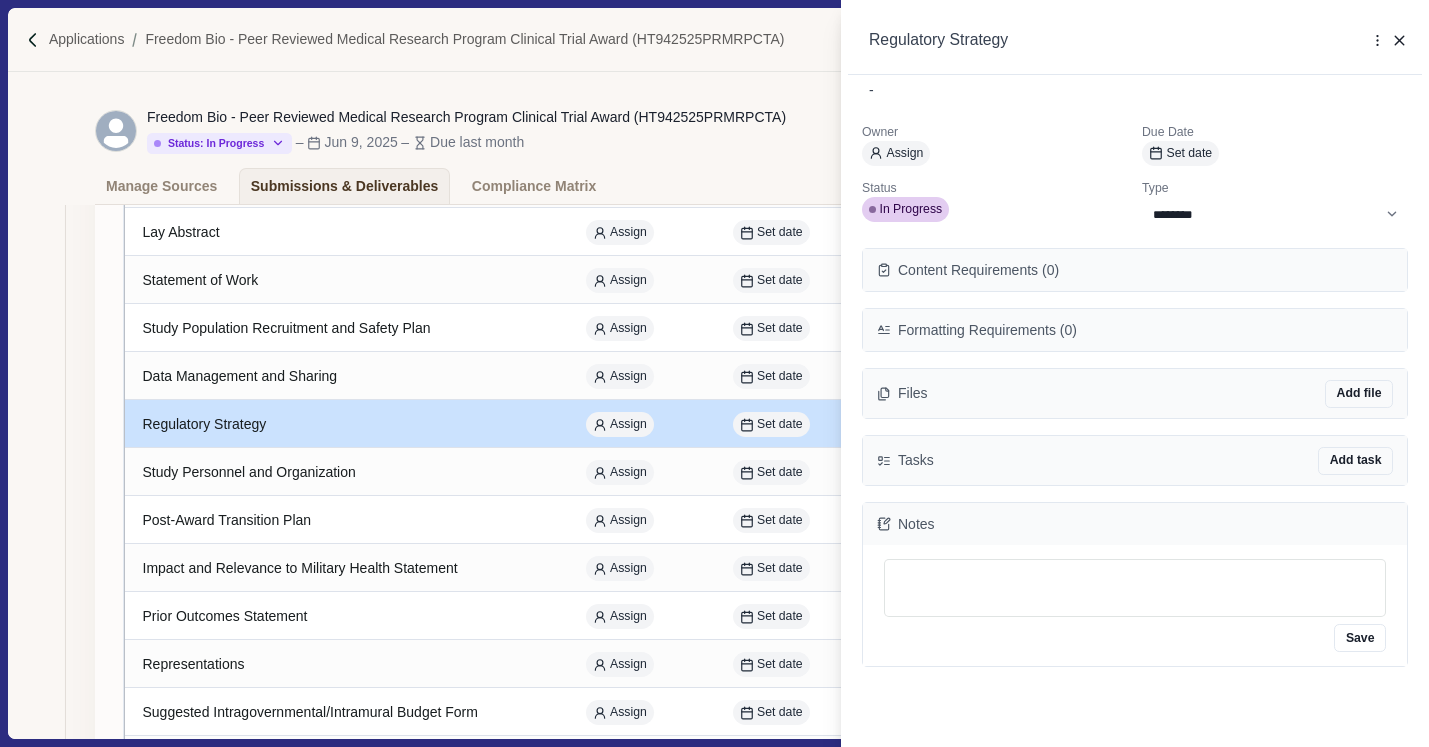 click on "**********" at bounding box center [714, 373] 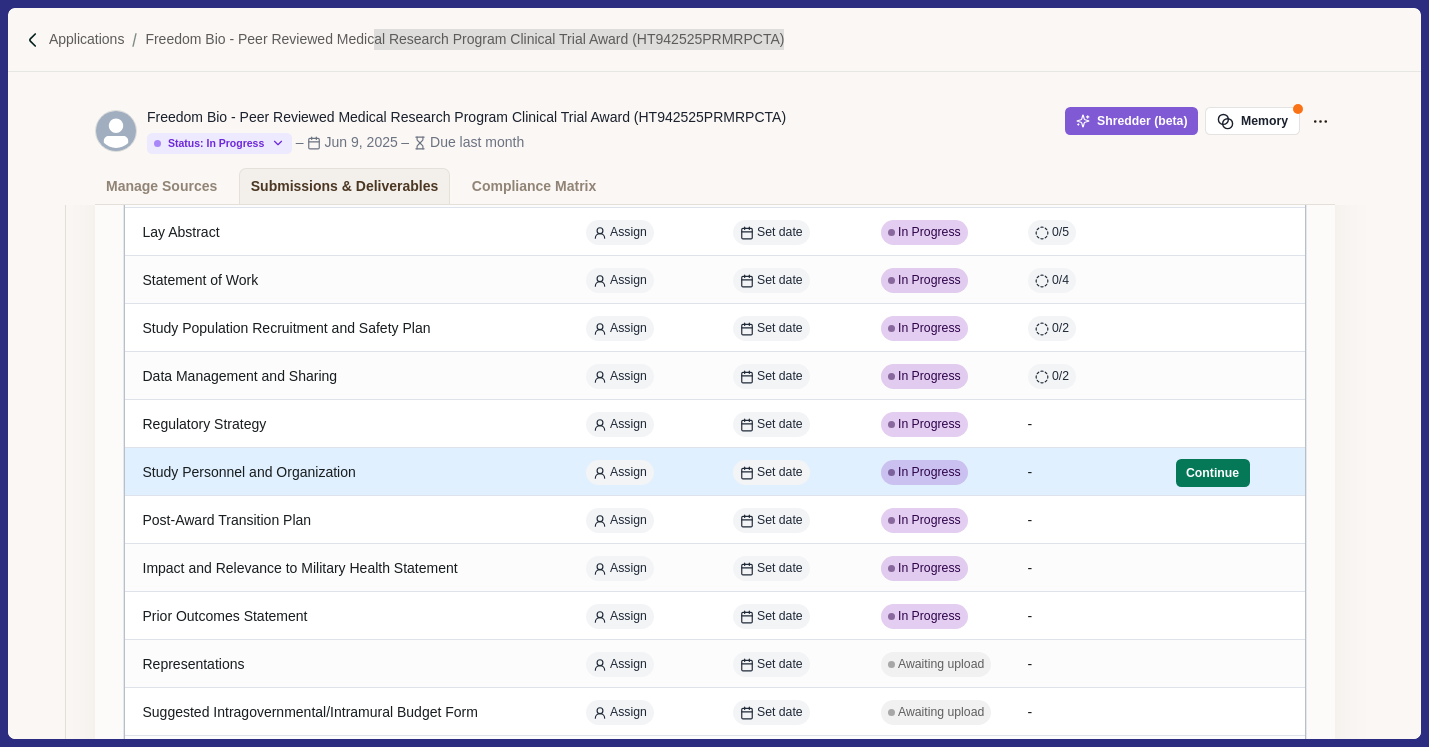 click on "Study Personnel and Organization" at bounding box center (346, 472) 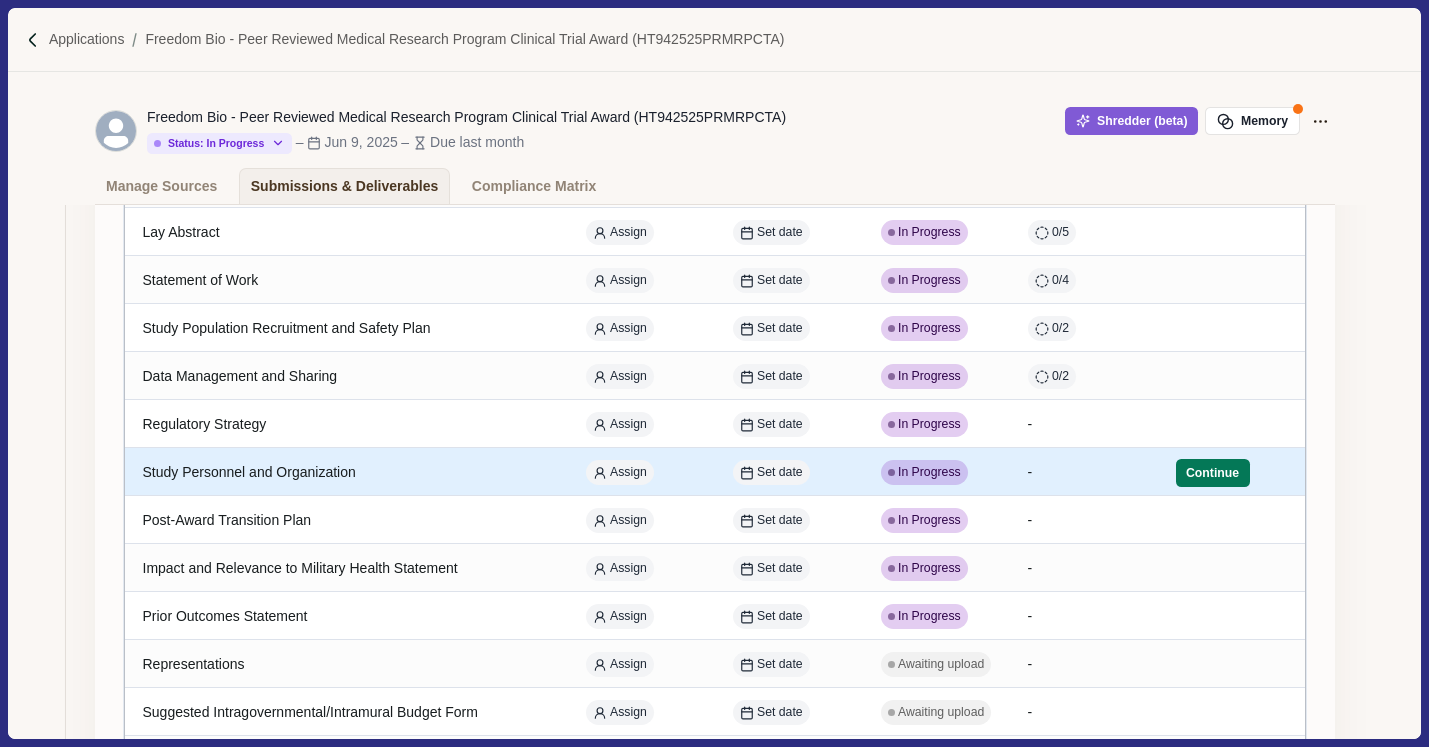 select on "********" 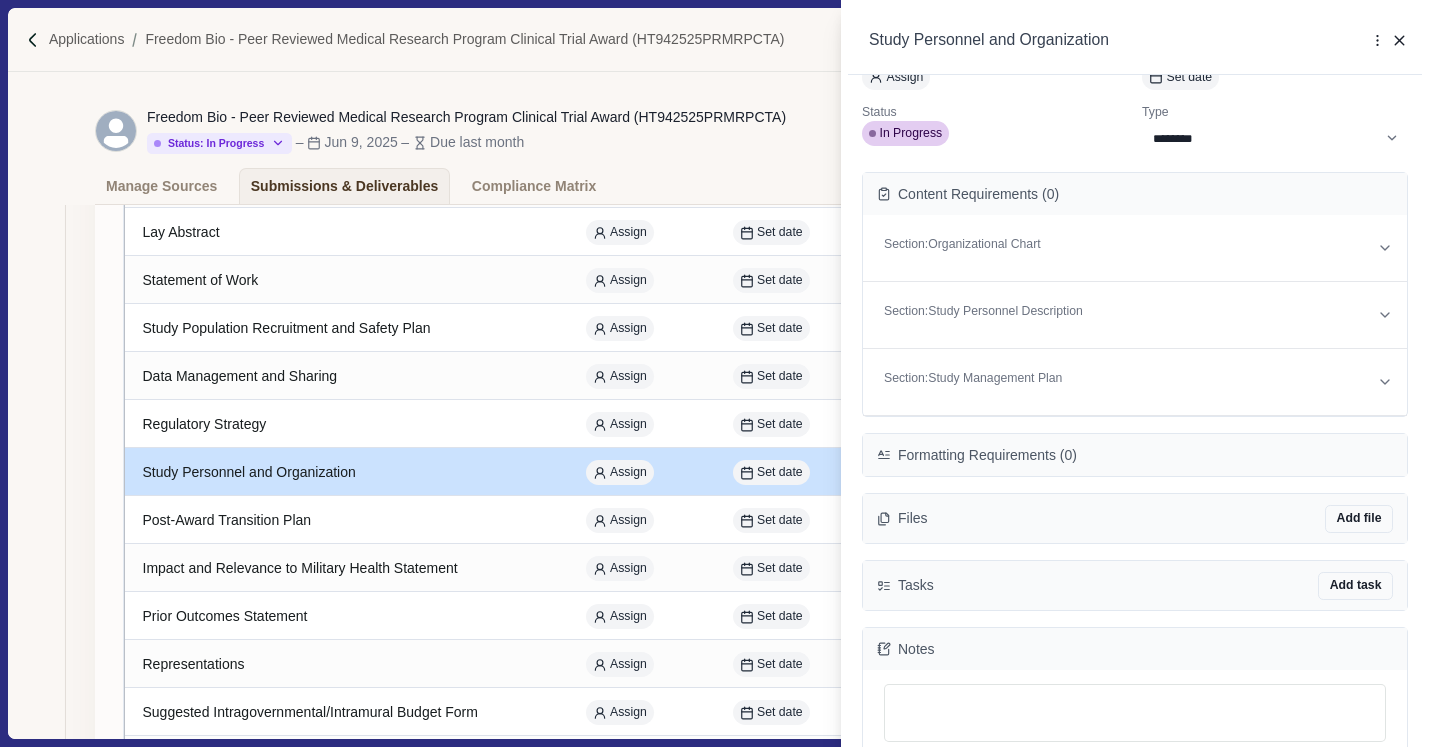 scroll, scrollTop: 0, scrollLeft: 0, axis: both 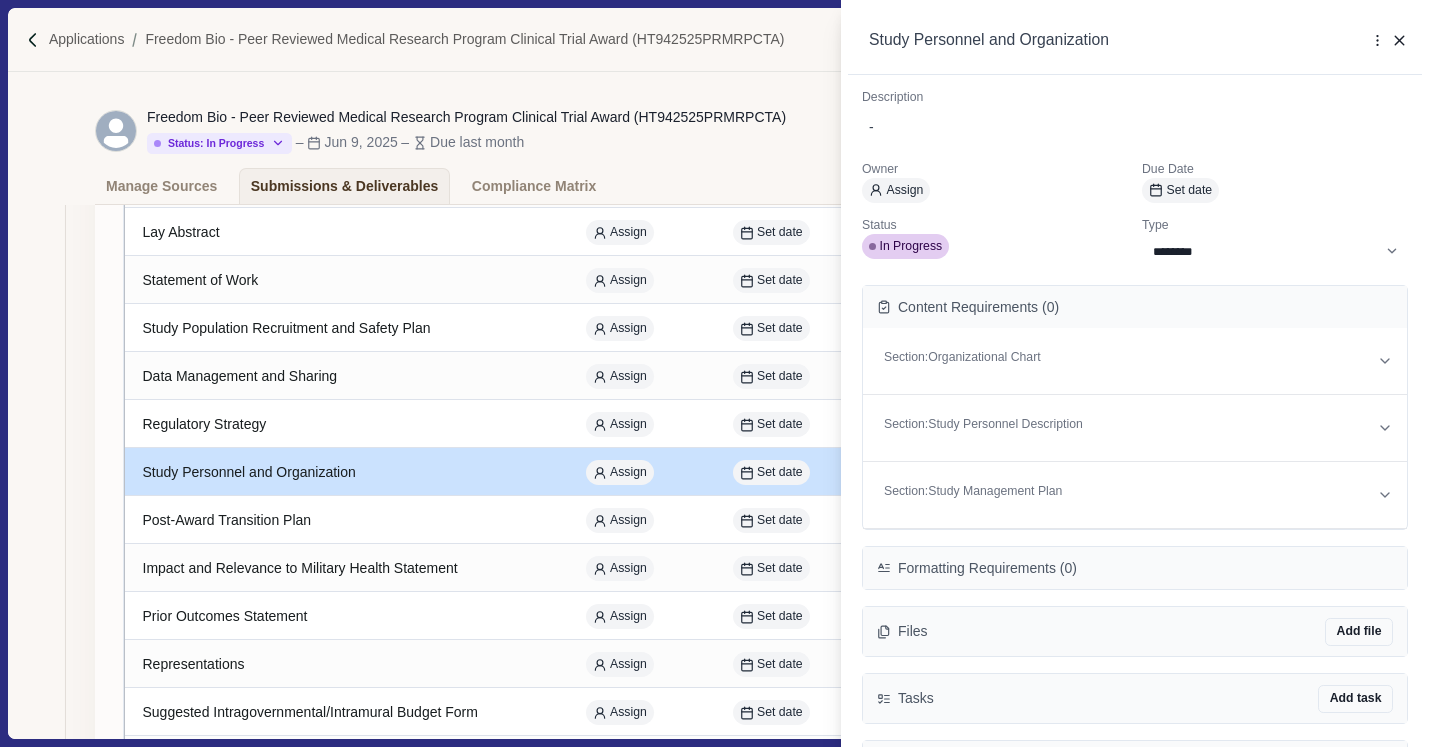 click on "**********" at bounding box center (714, 373) 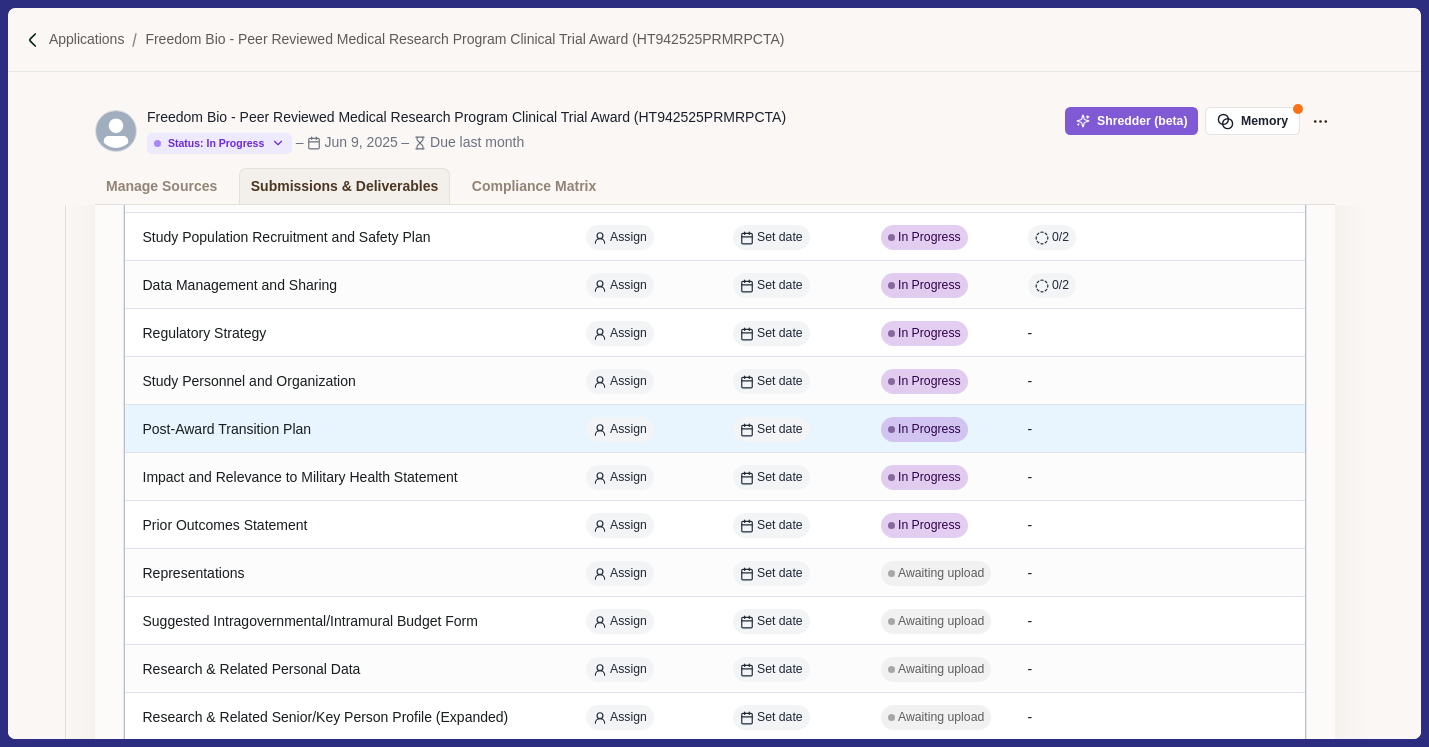 scroll, scrollTop: 518, scrollLeft: 0, axis: vertical 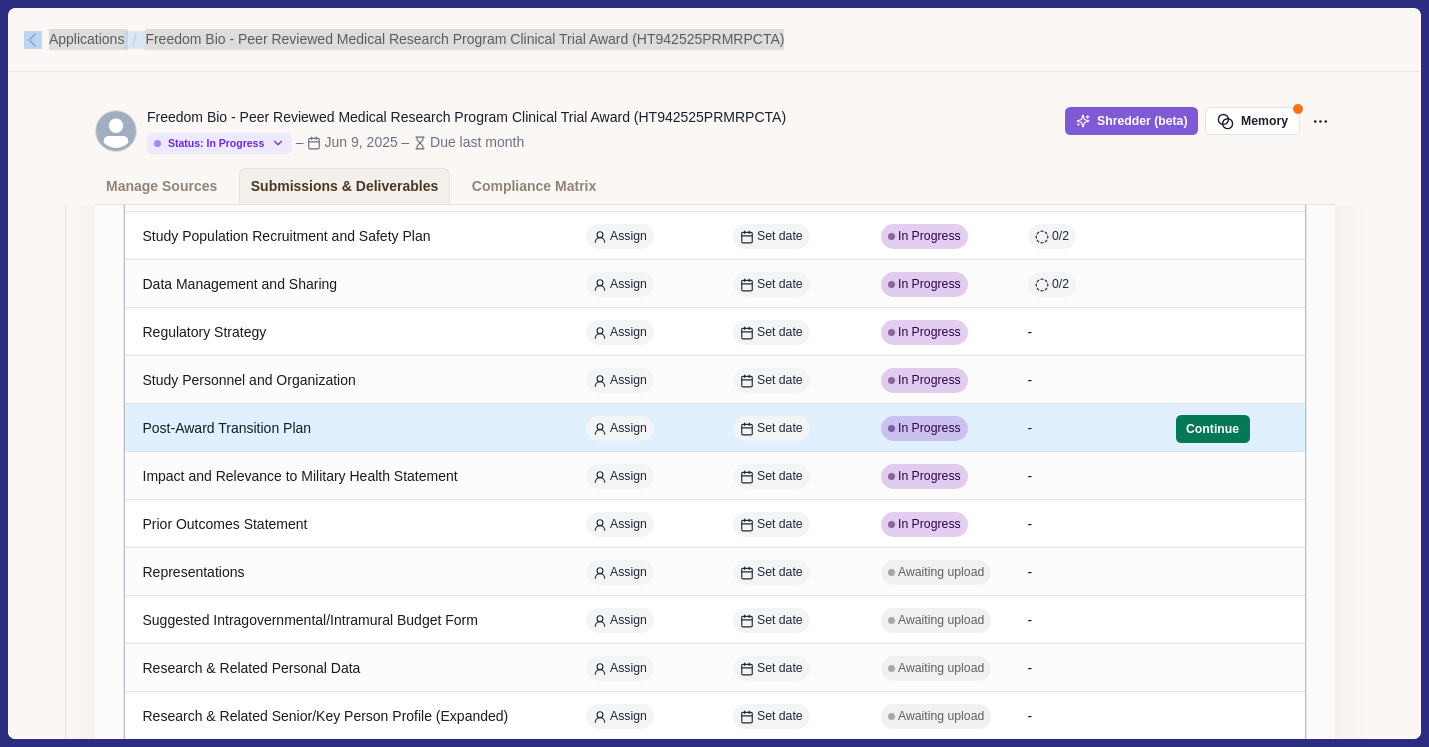 click on "Post-Award Transition Plan" at bounding box center [346, 428] 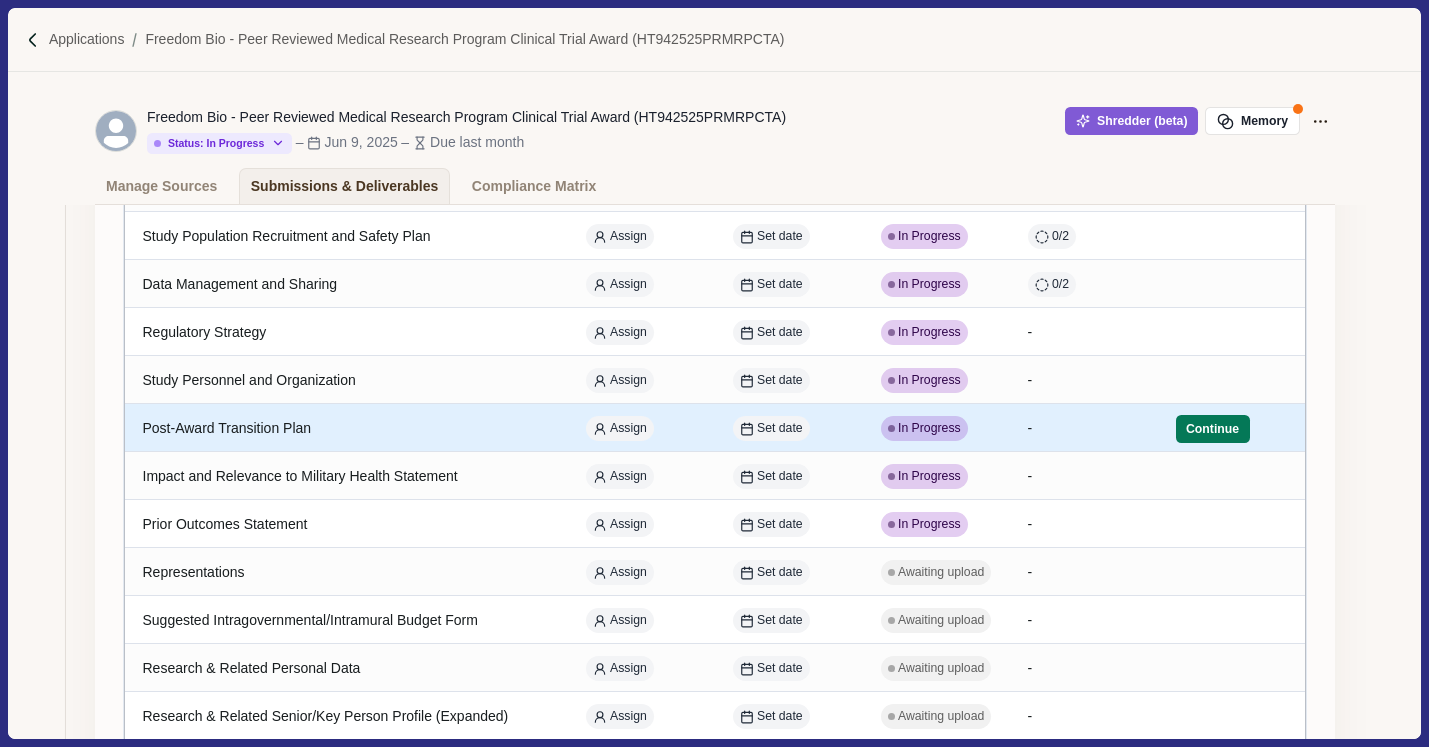select on "********" 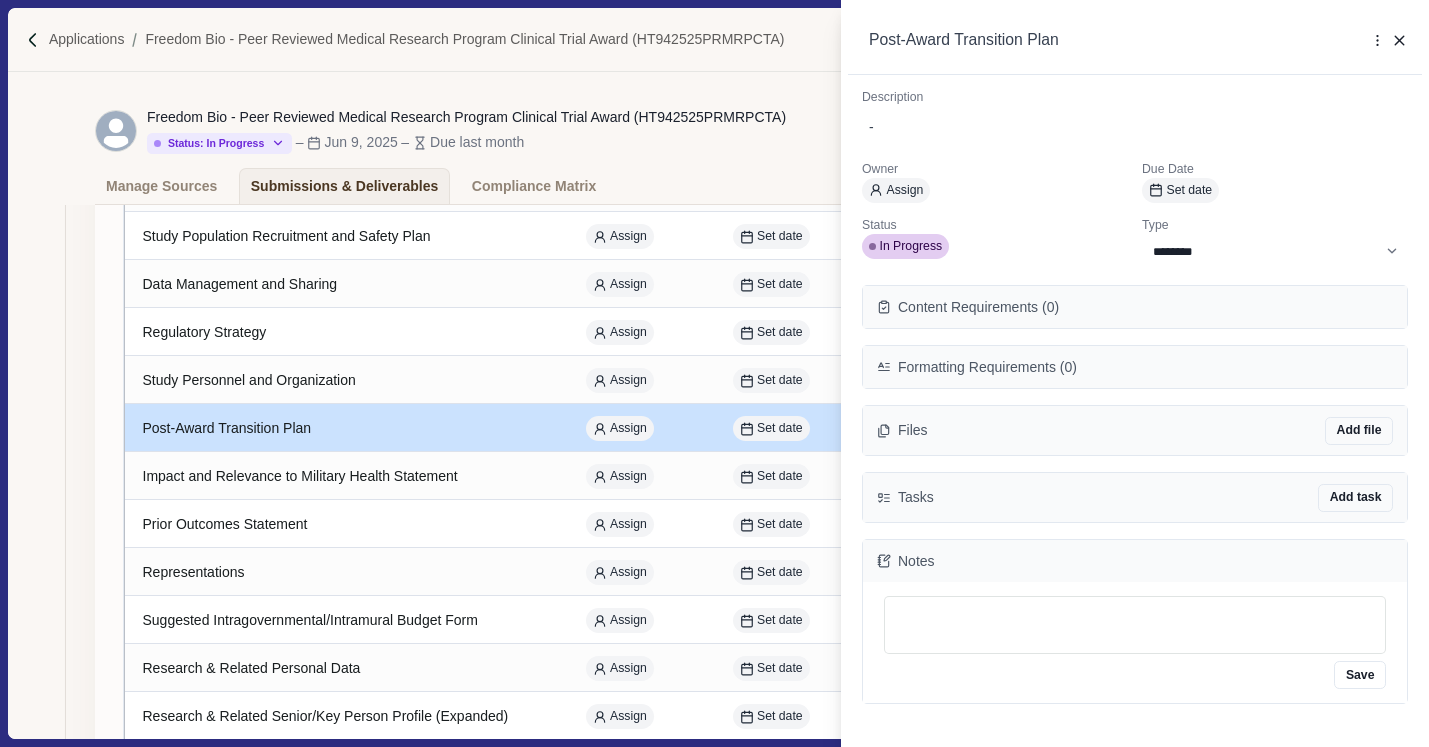 click on "**********" at bounding box center (714, 373) 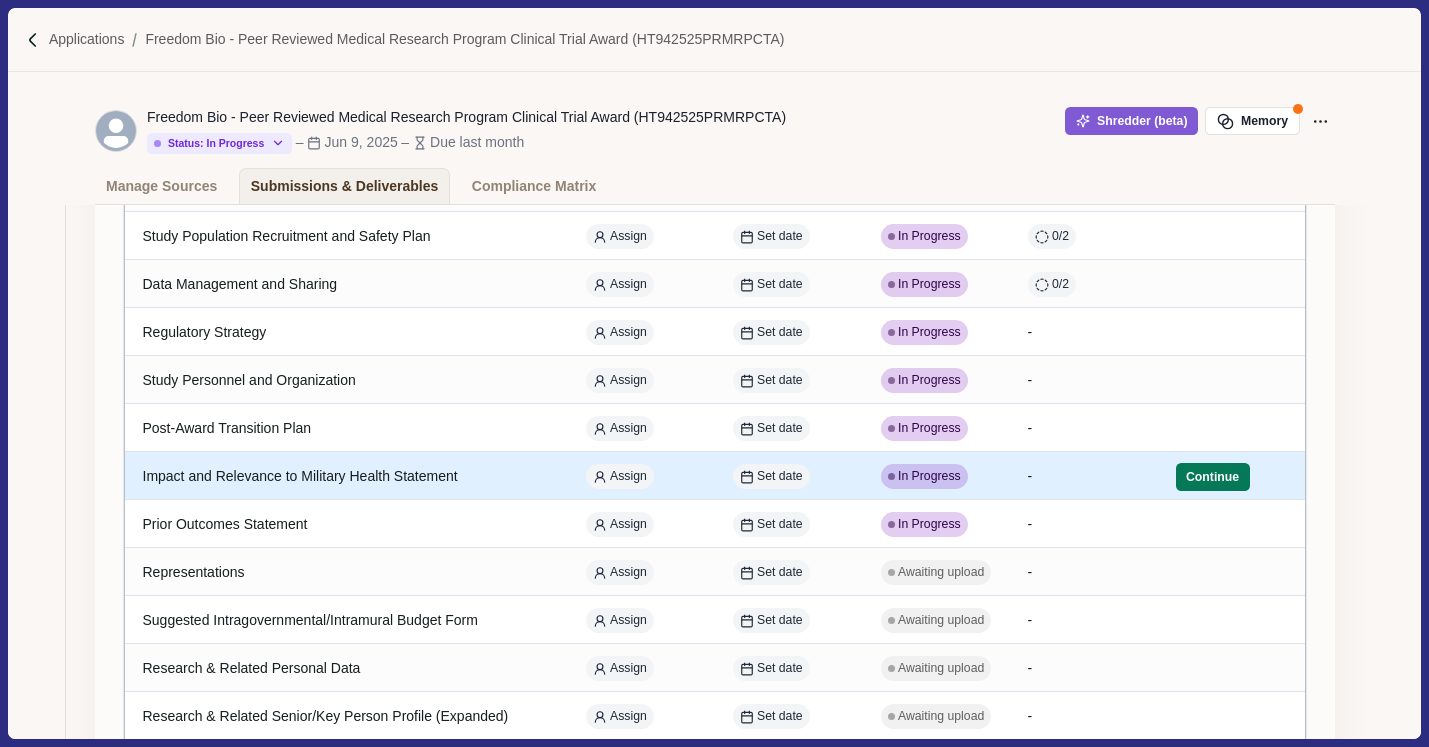 click on "Impact and Relevance to Military Health Statement" at bounding box center (346, 476) 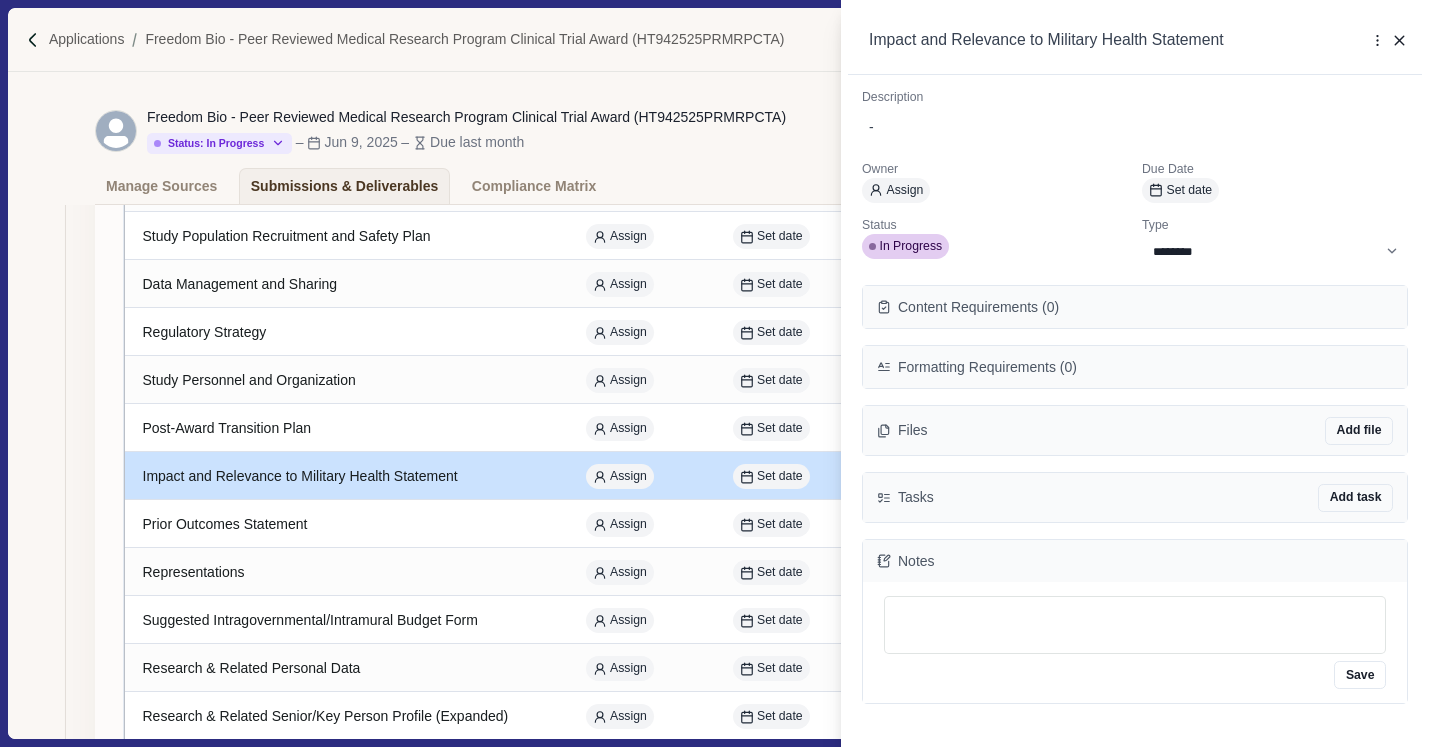 click on "**********" at bounding box center (714, 373) 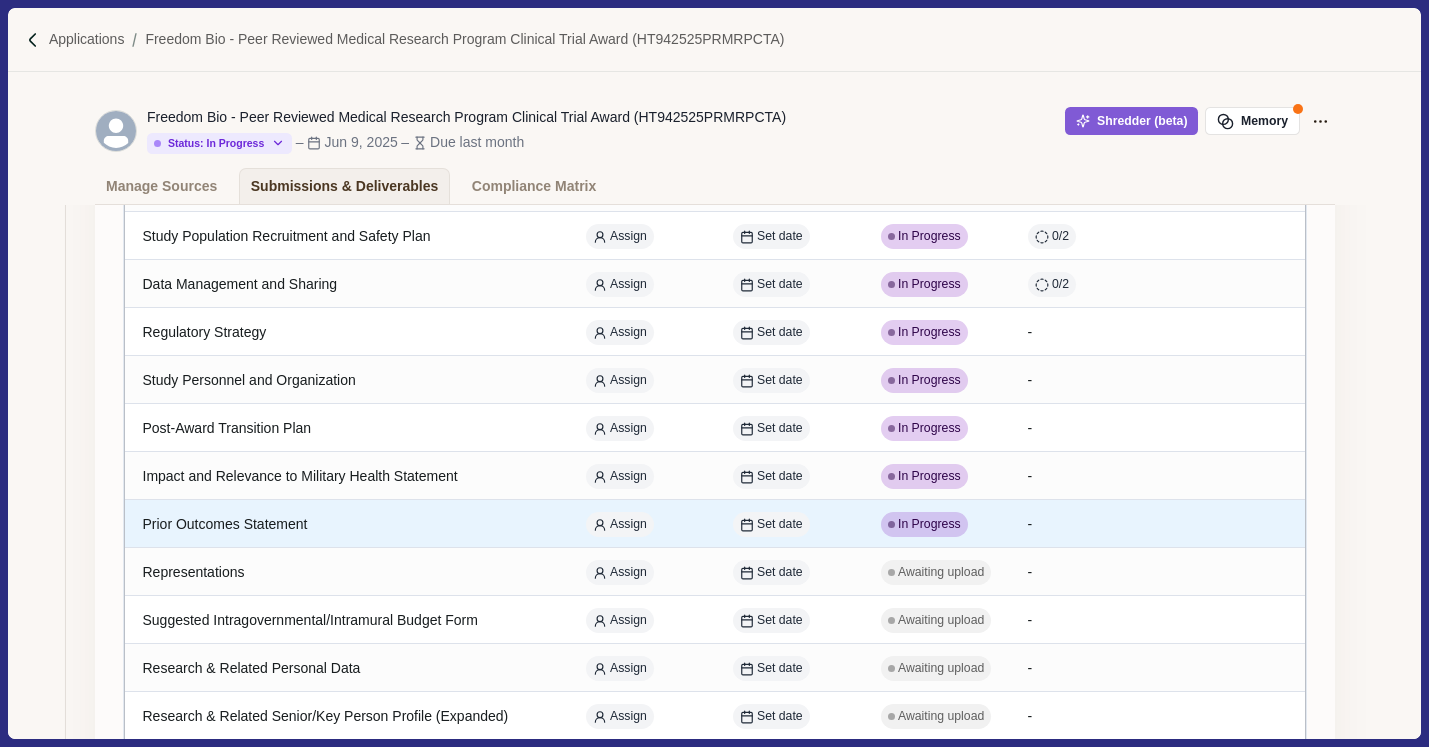 click on "Prior Outcomes Statement" at bounding box center [346, 524] 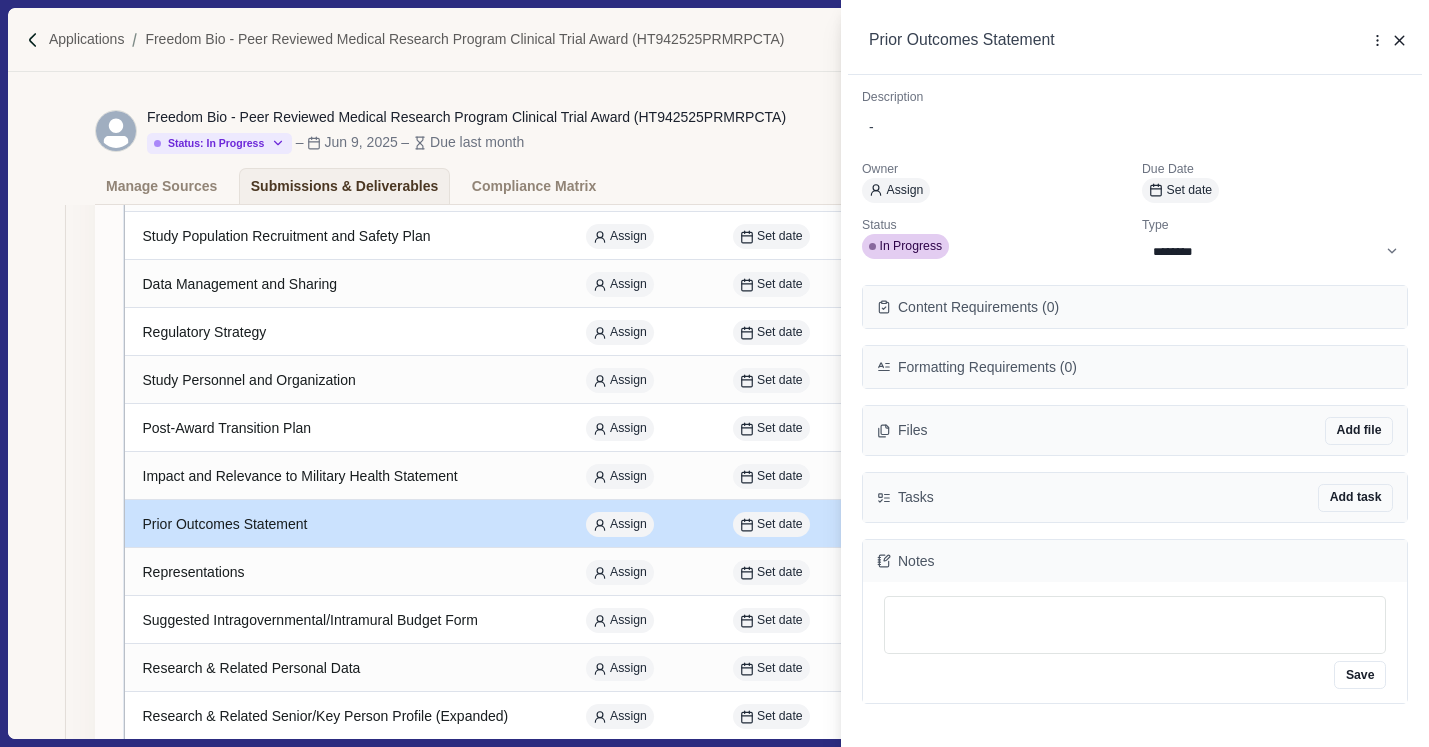 click on "**********" at bounding box center [714, 373] 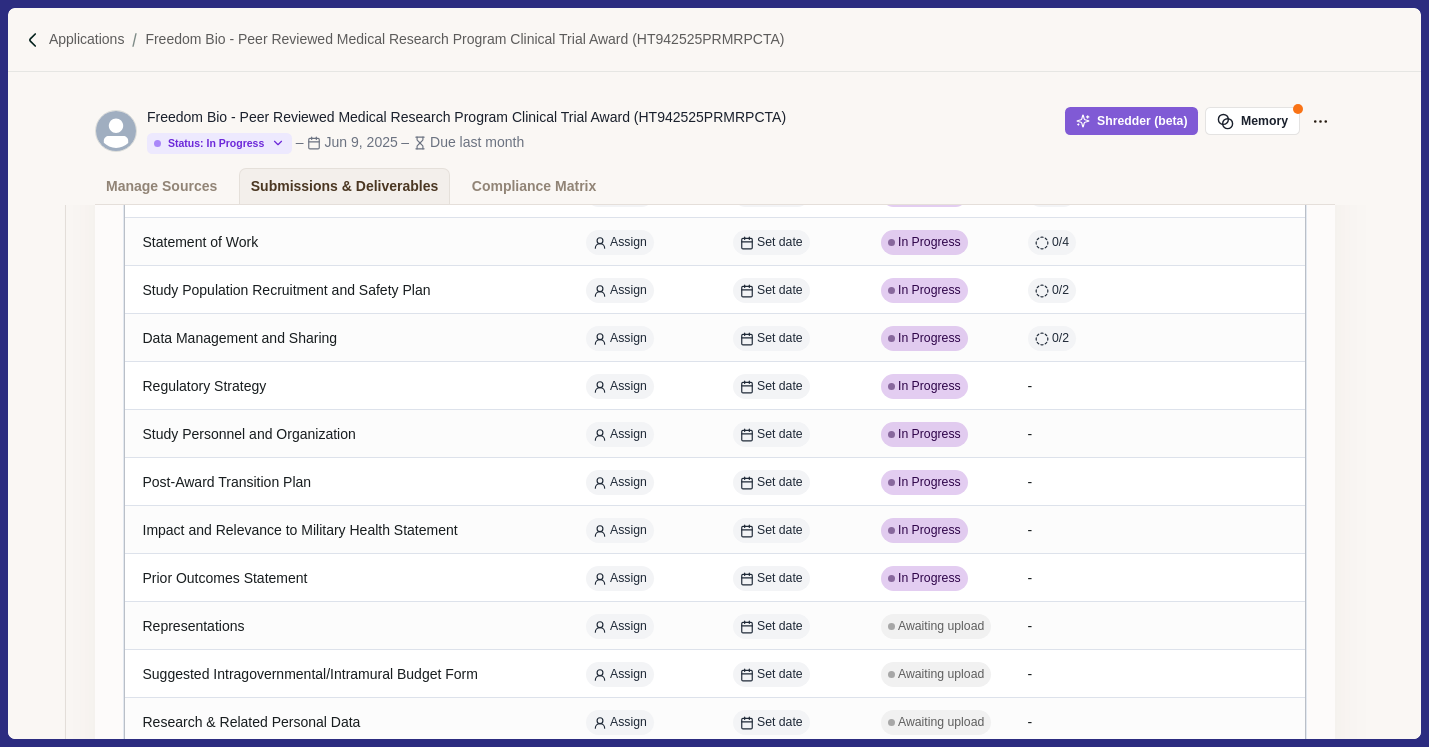 scroll, scrollTop: 208, scrollLeft: 0, axis: vertical 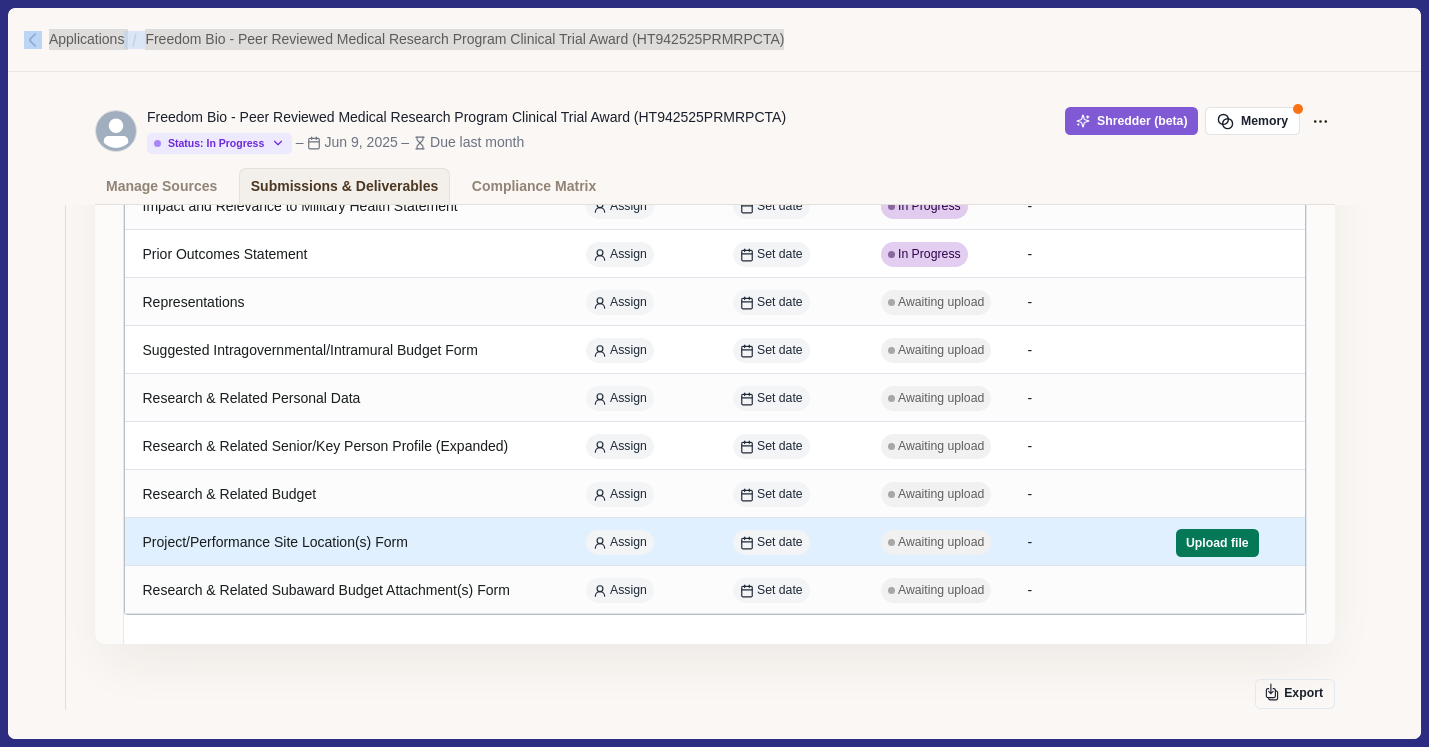 click on "Assign" at bounding box center (641, 542) 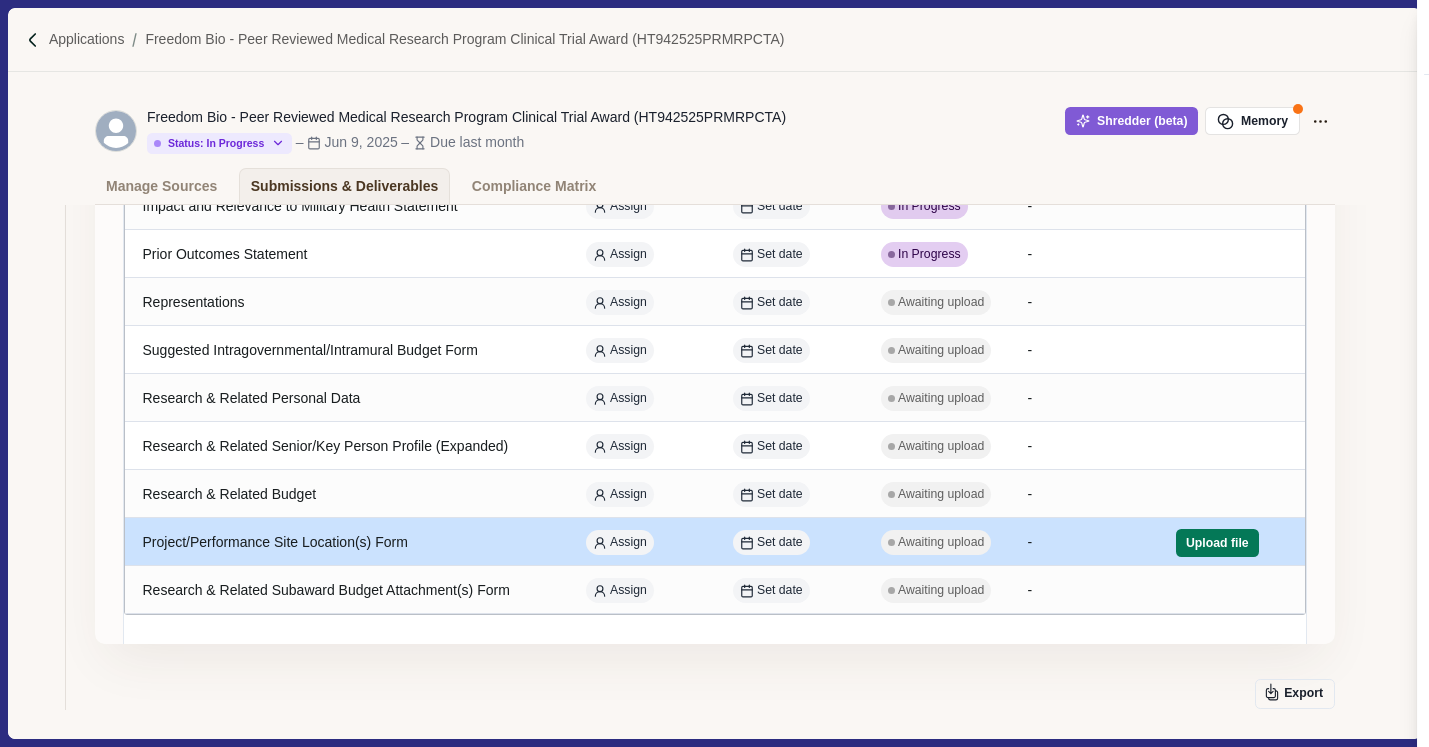 select on "****" 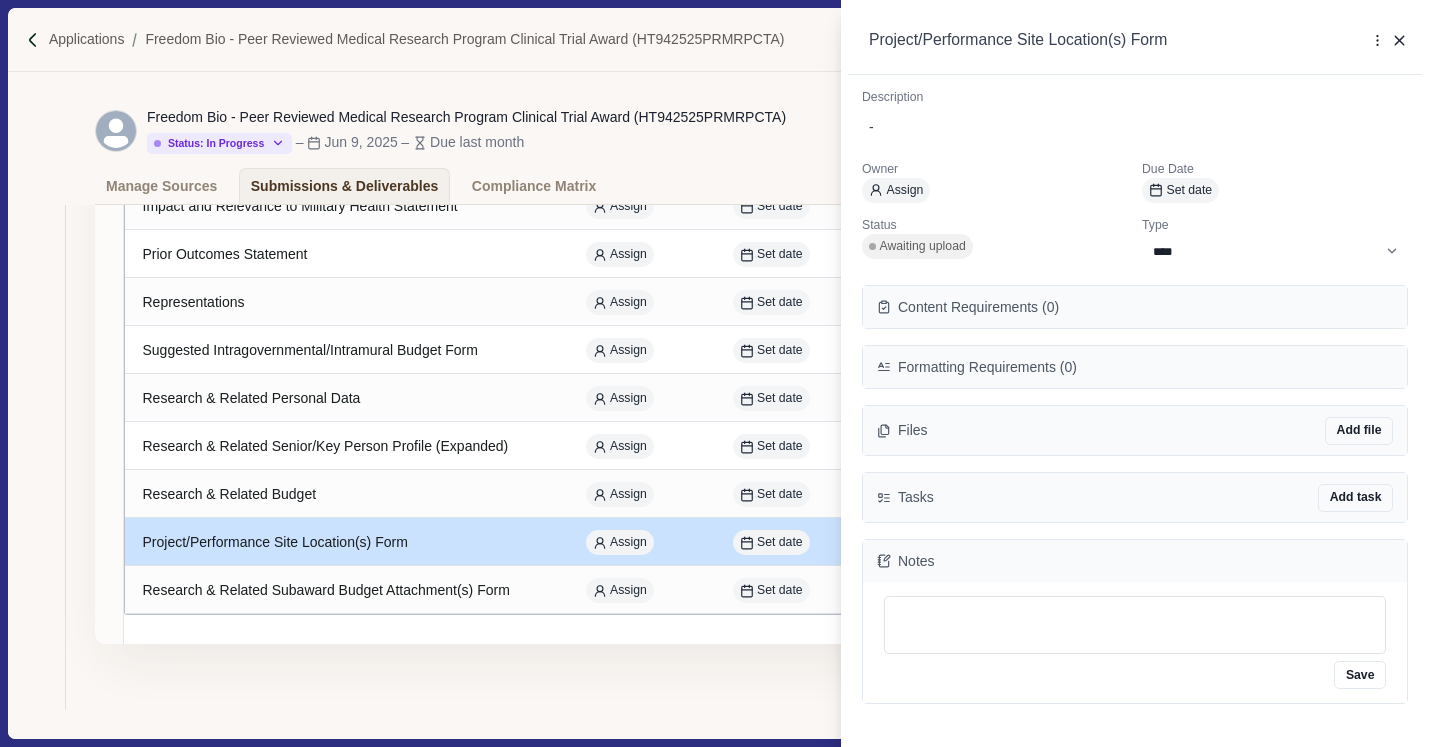 scroll, scrollTop: 38, scrollLeft: 0, axis: vertical 